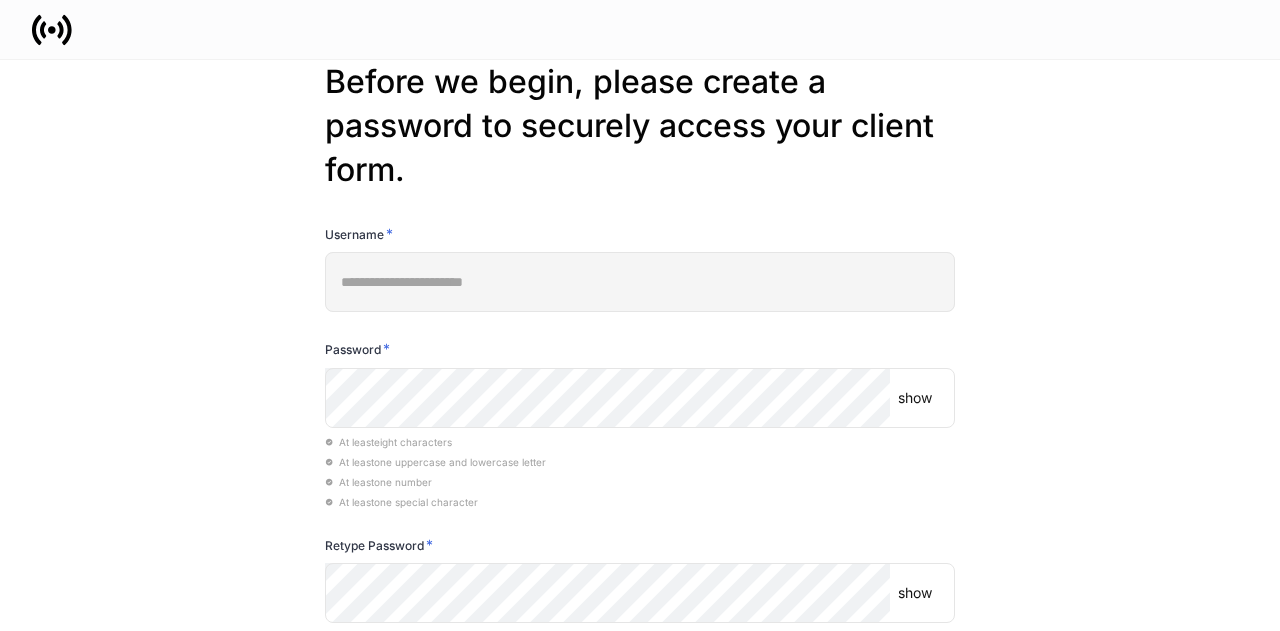 scroll, scrollTop: 0, scrollLeft: 0, axis: both 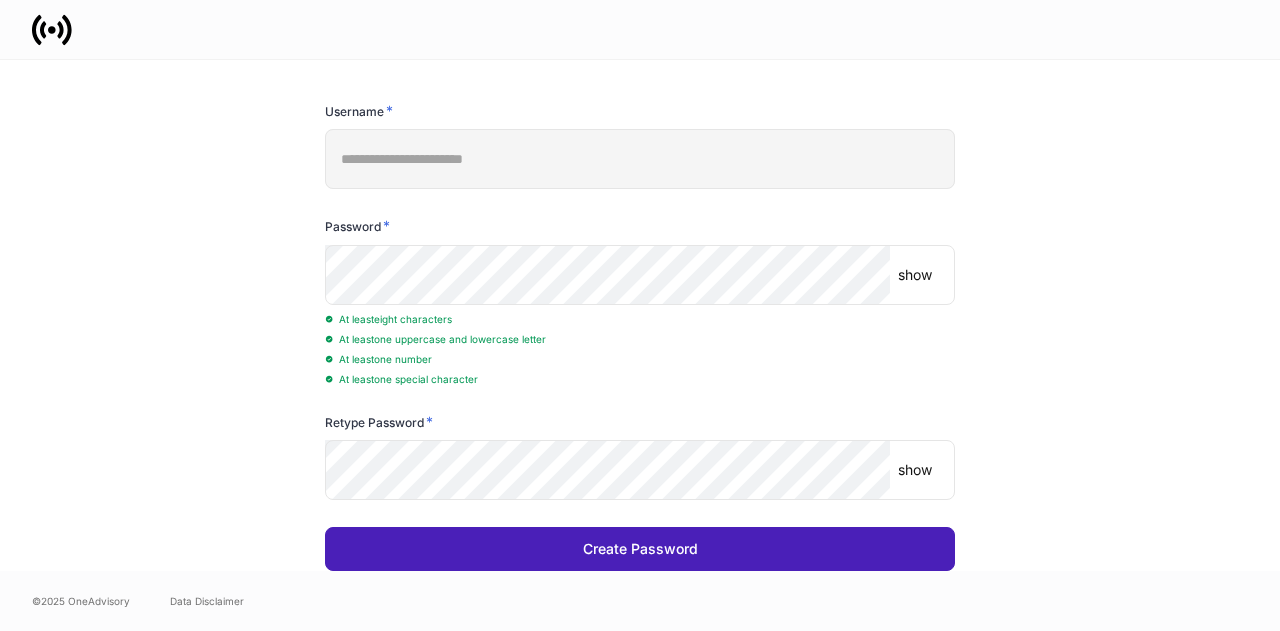 click on "Create Password" at bounding box center (640, 549) 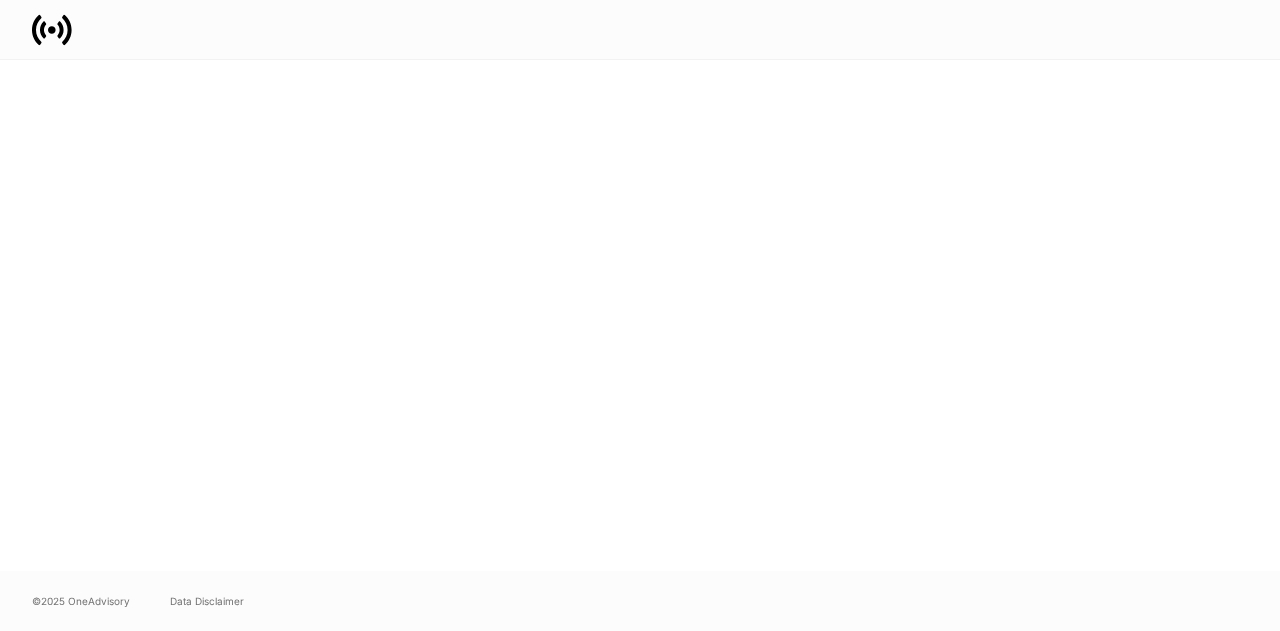 scroll, scrollTop: 0, scrollLeft: 0, axis: both 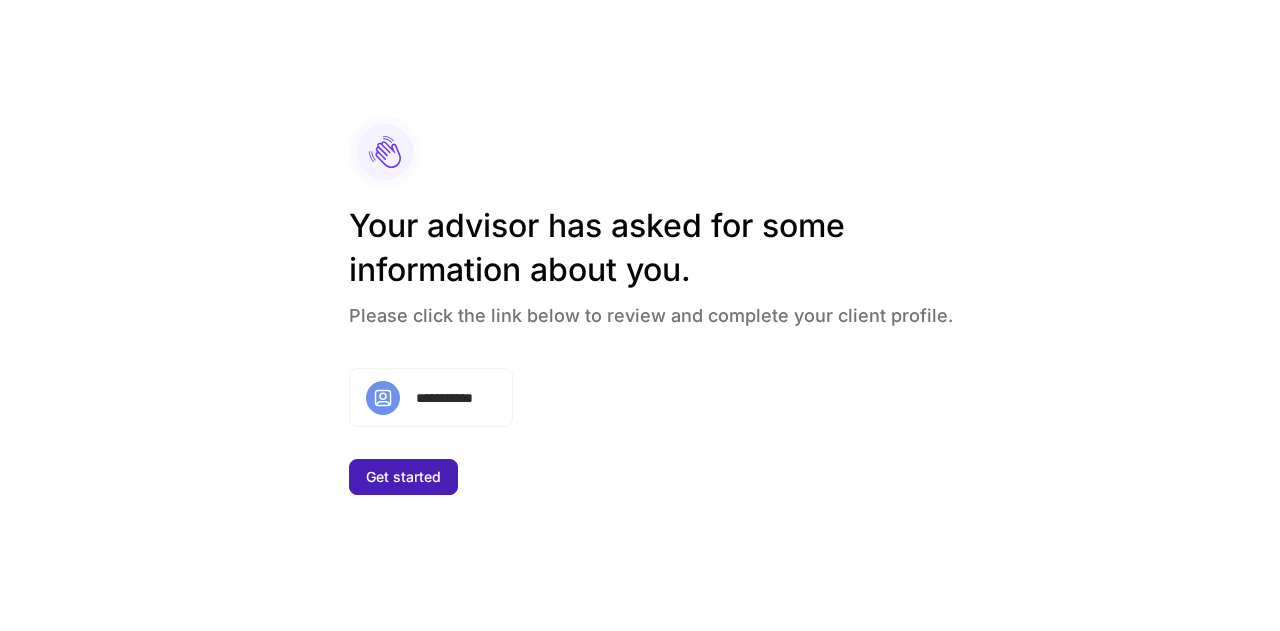 click on "Get started" at bounding box center [403, 477] 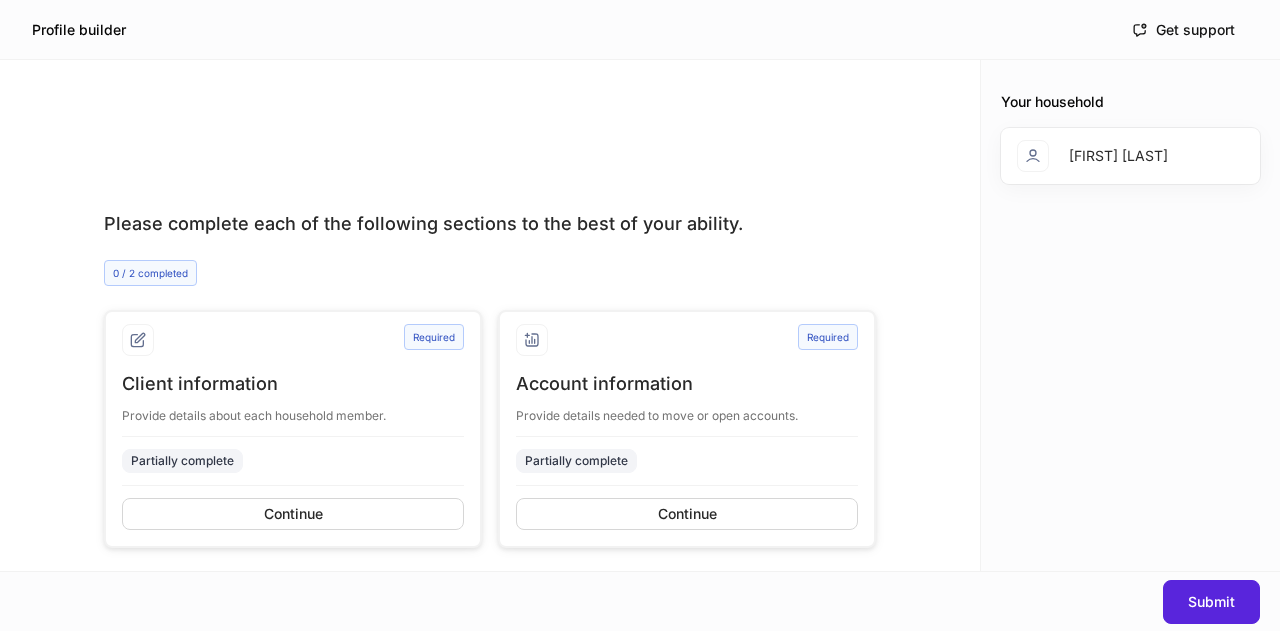 scroll, scrollTop: 11, scrollLeft: 0, axis: vertical 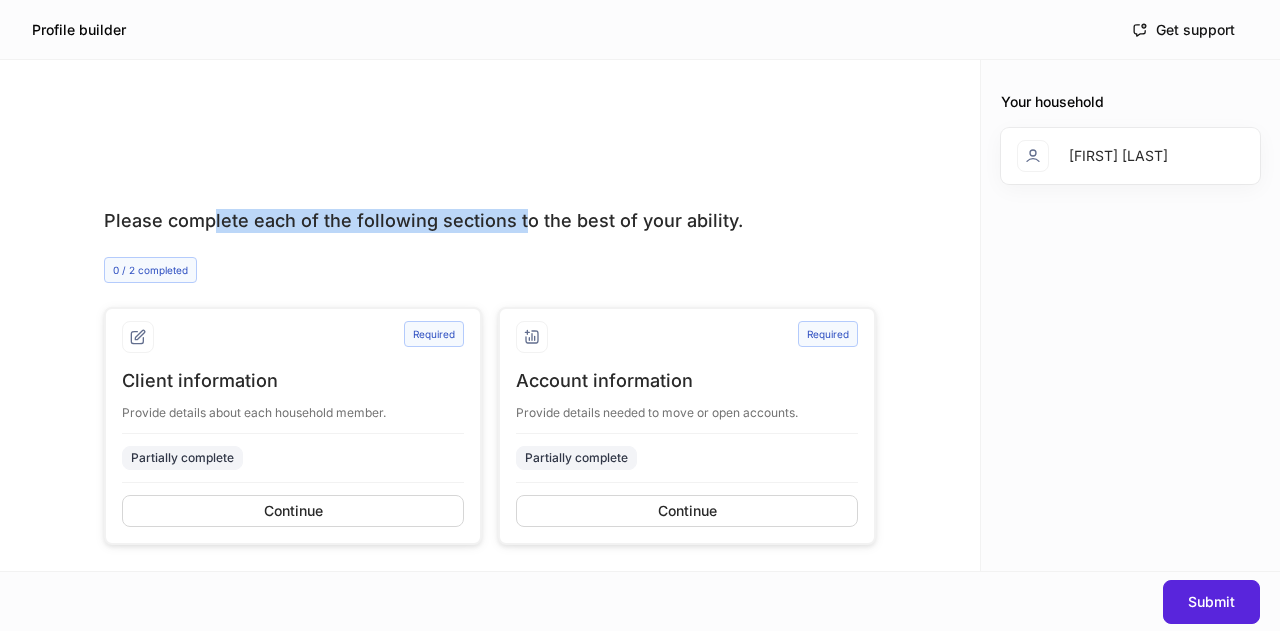 drag, startPoint x: 208, startPoint y: 223, endPoint x: 522, endPoint y: 193, distance: 315.42987 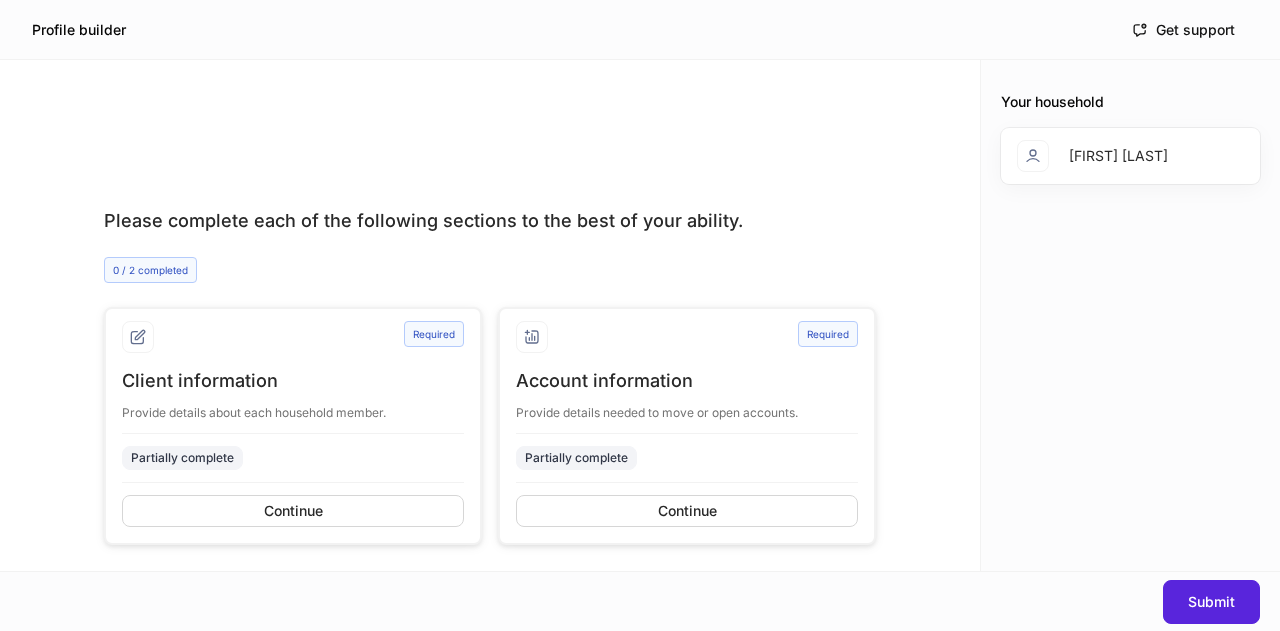 click on "Please complete each of the following sections to the best of your ability." at bounding box center (490, 221) 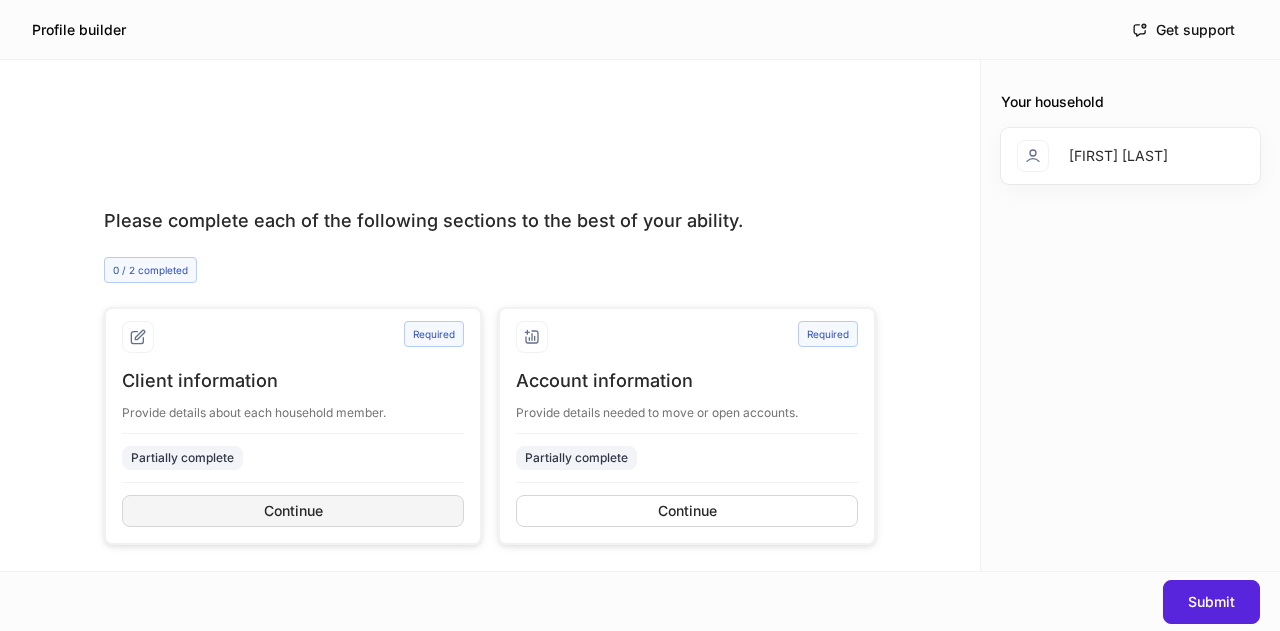 click on "Continue" at bounding box center [293, 511] 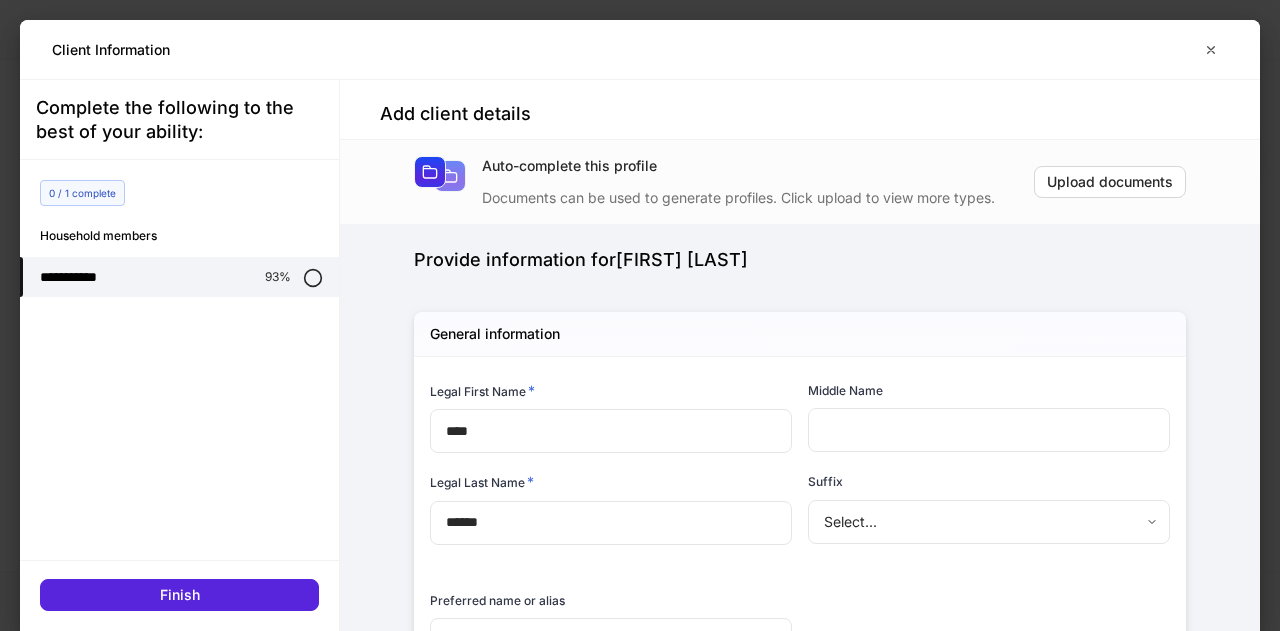 type on "****" 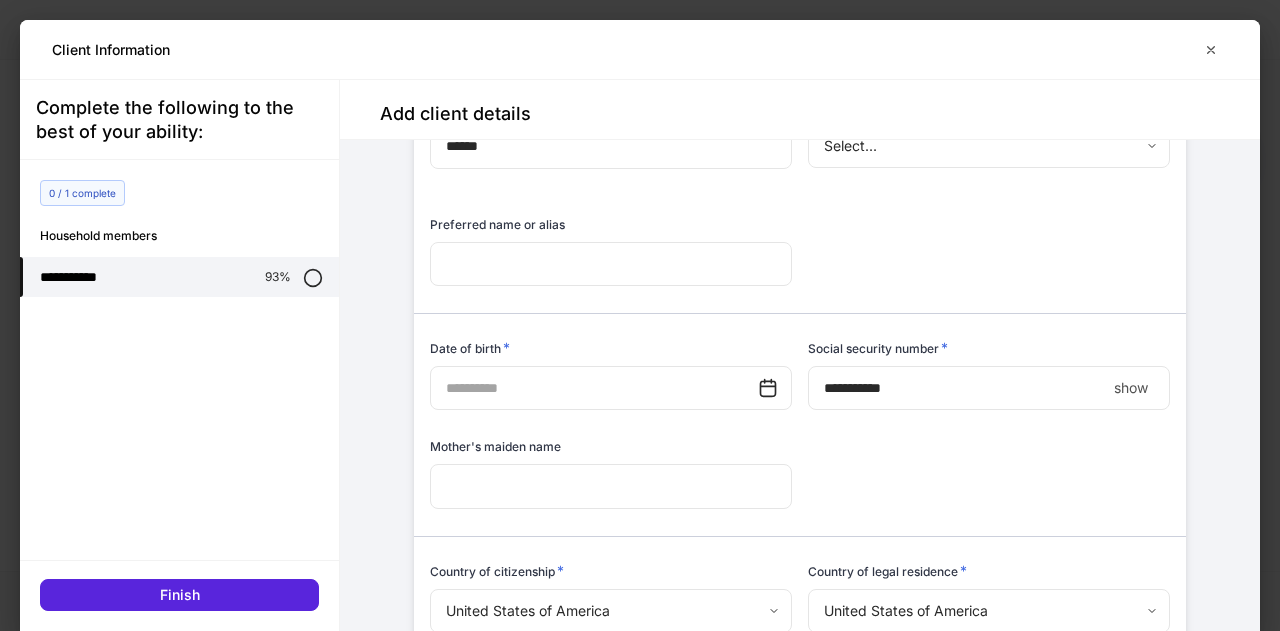 scroll, scrollTop: 378, scrollLeft: 0, axis: vertical 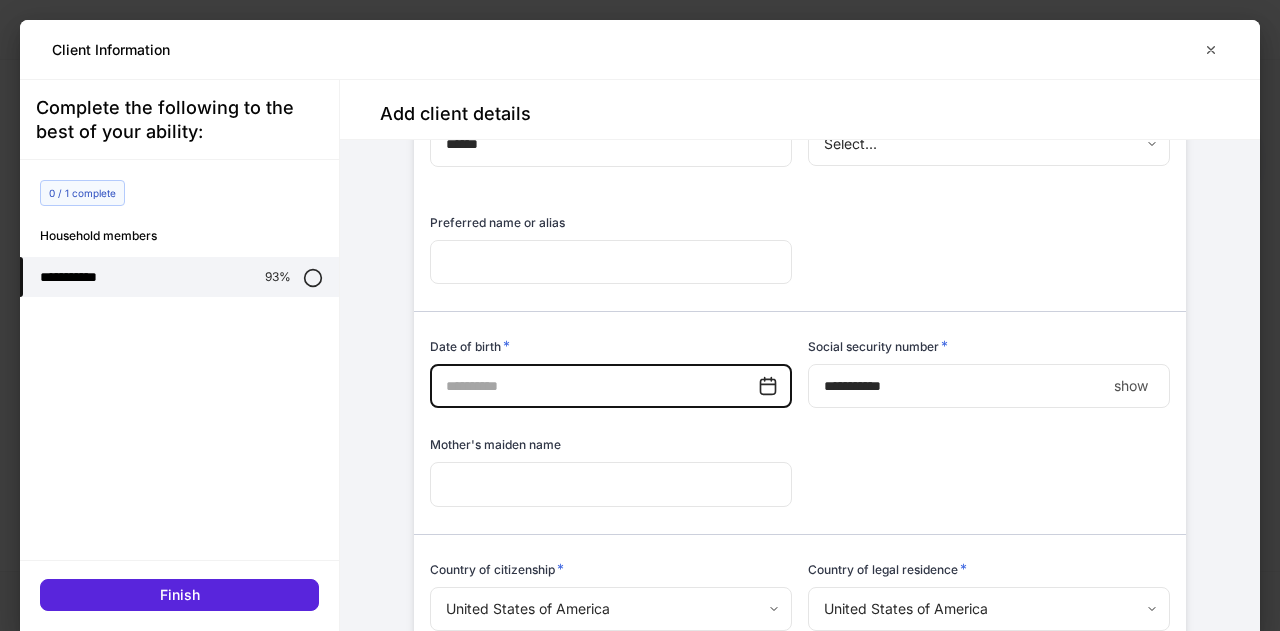 click at bounding box center [594, 386] 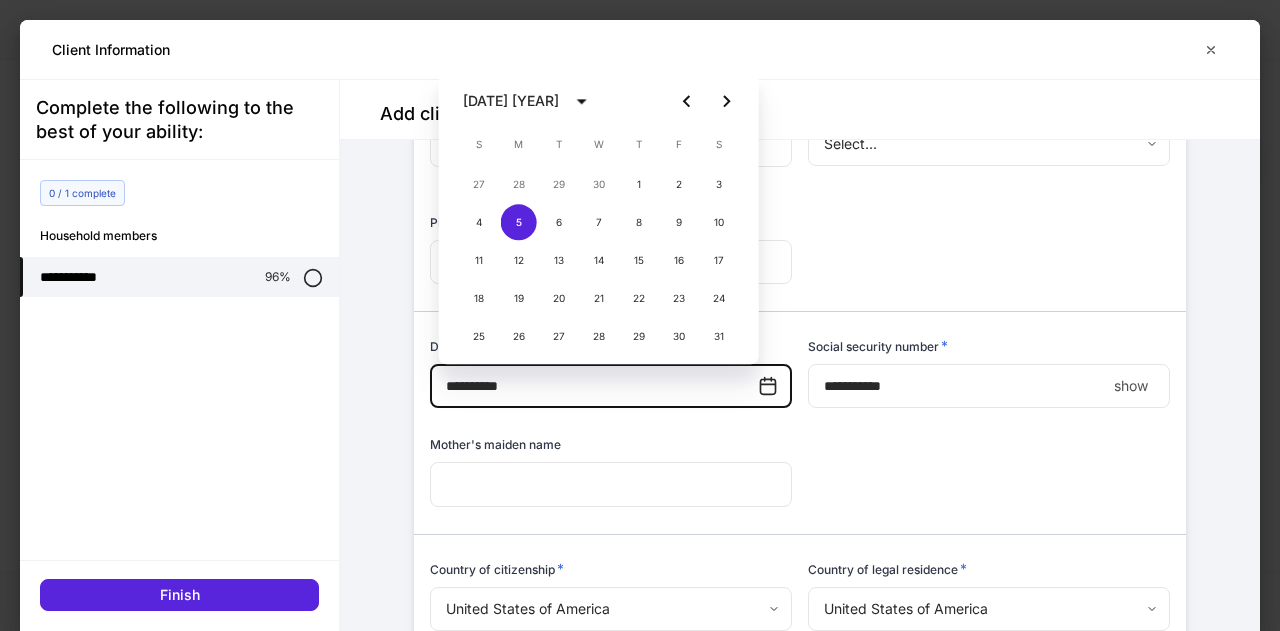 type on "**********" 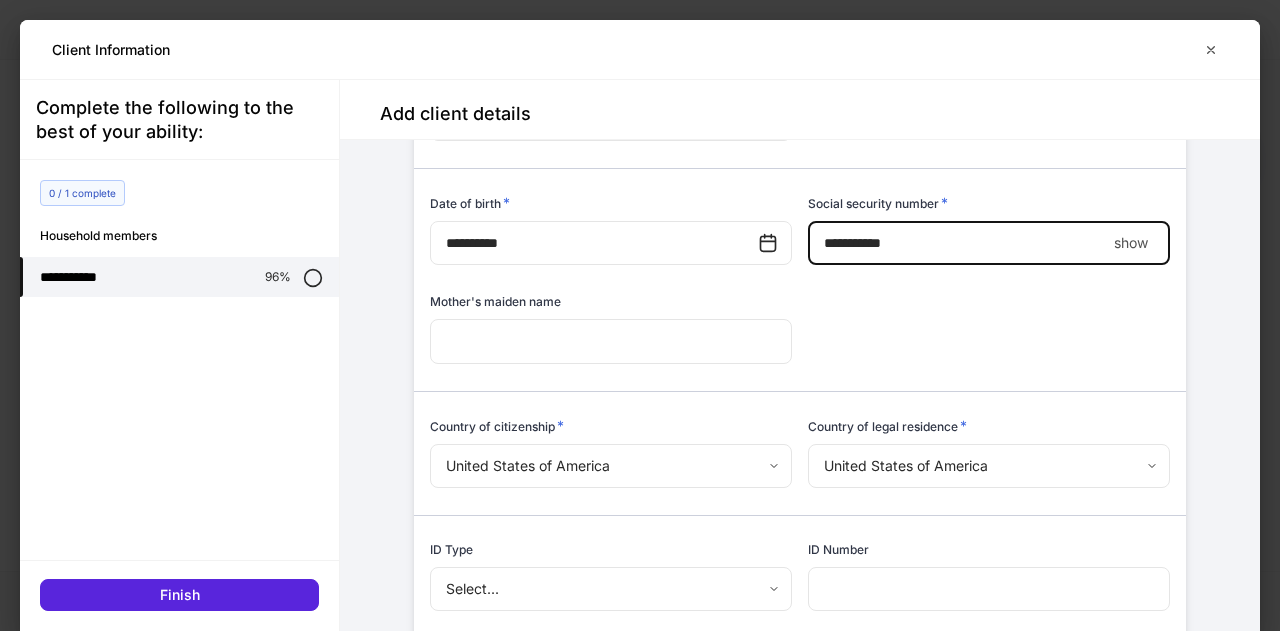 scroll, scrollTop: 523, scrollLeft: 0, axis: vertical 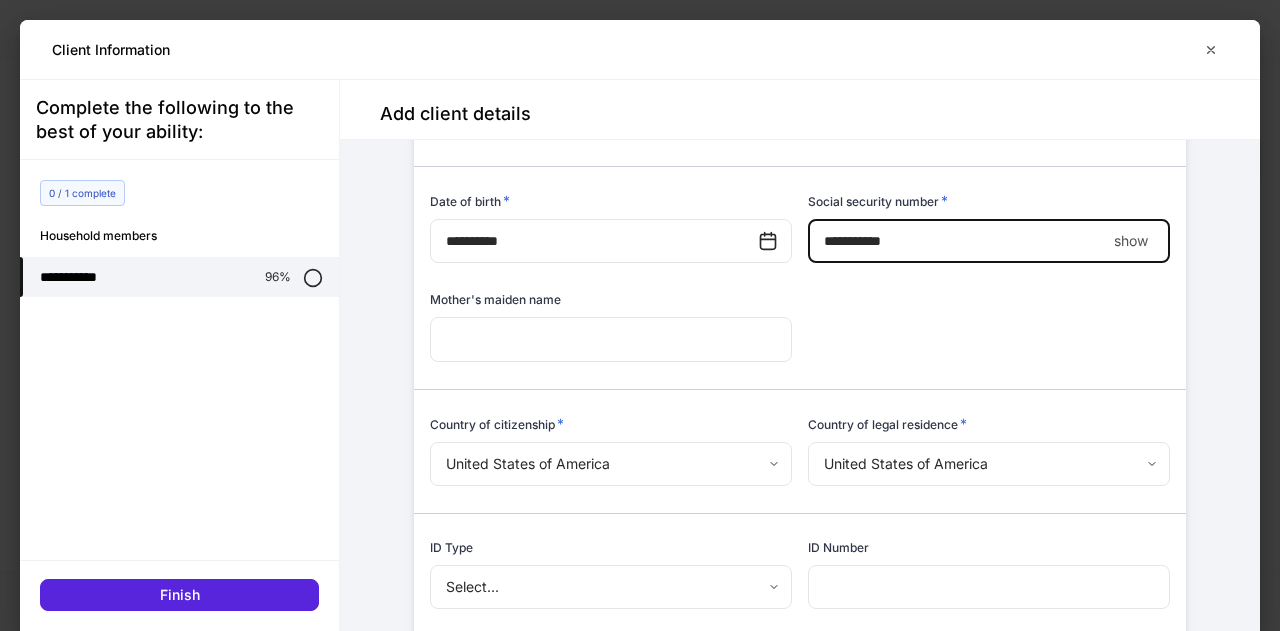 type on "**********" 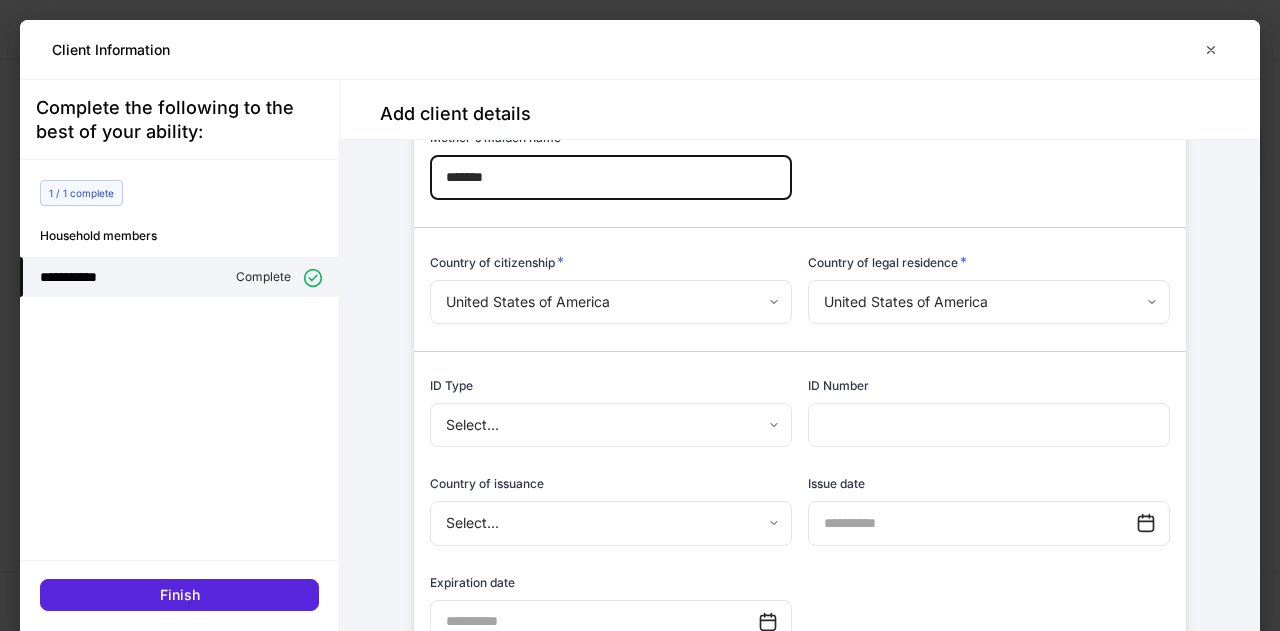 scroll, scrollTop: 730, scrollLeft: 0, axis: vertical 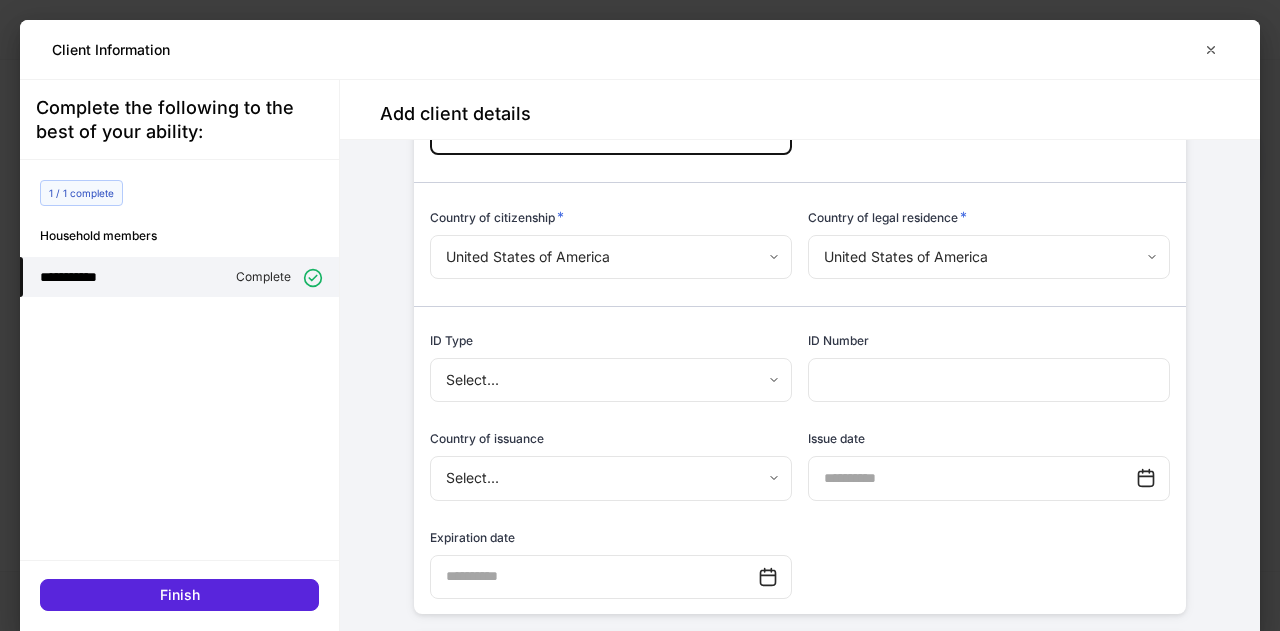 type on "*******" 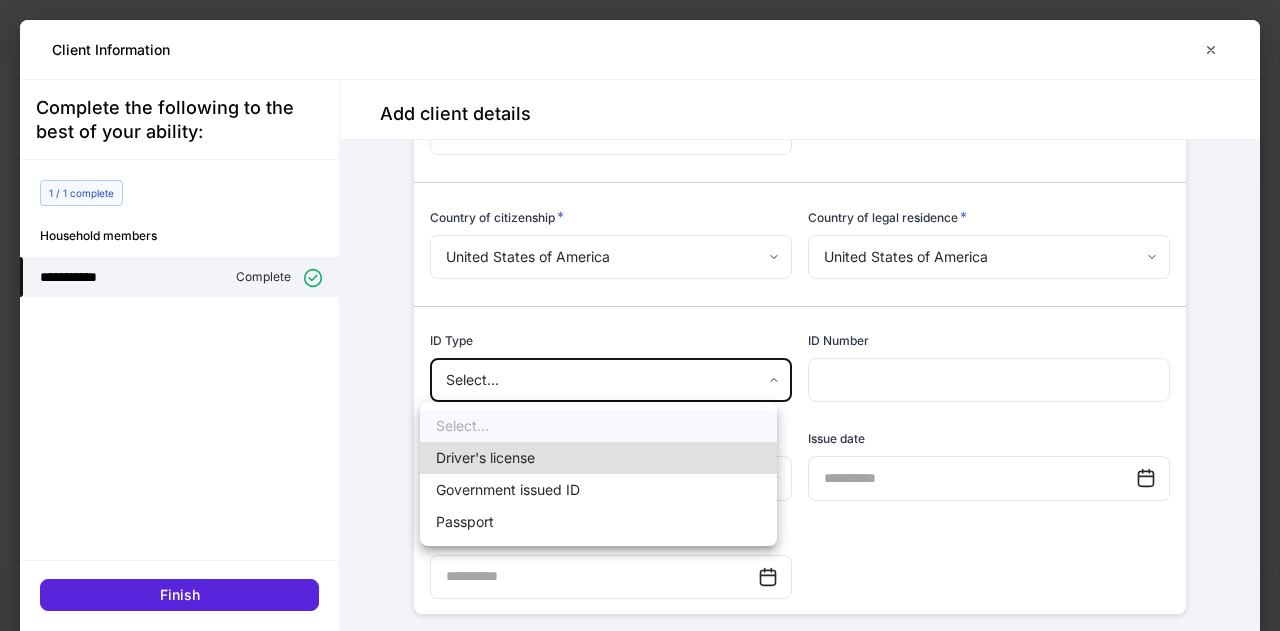click on "Driver's license" at bounding box center (598, 458) 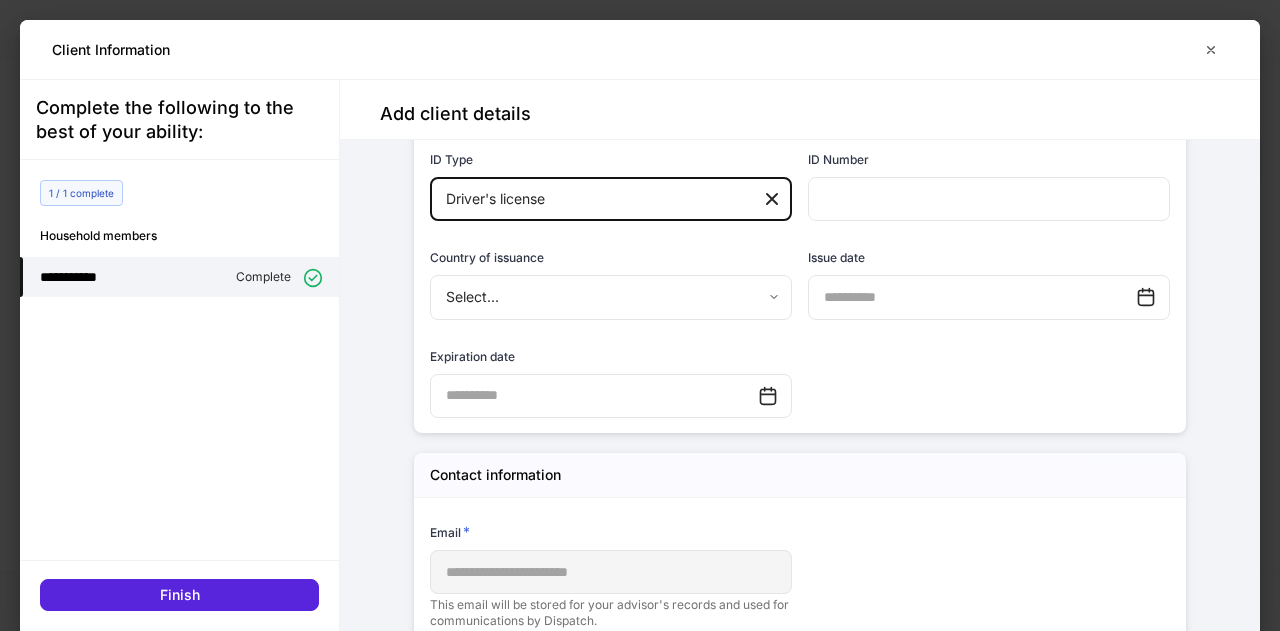scroll, scrollTop: 791, scrollLeft: 0, axis: vertical 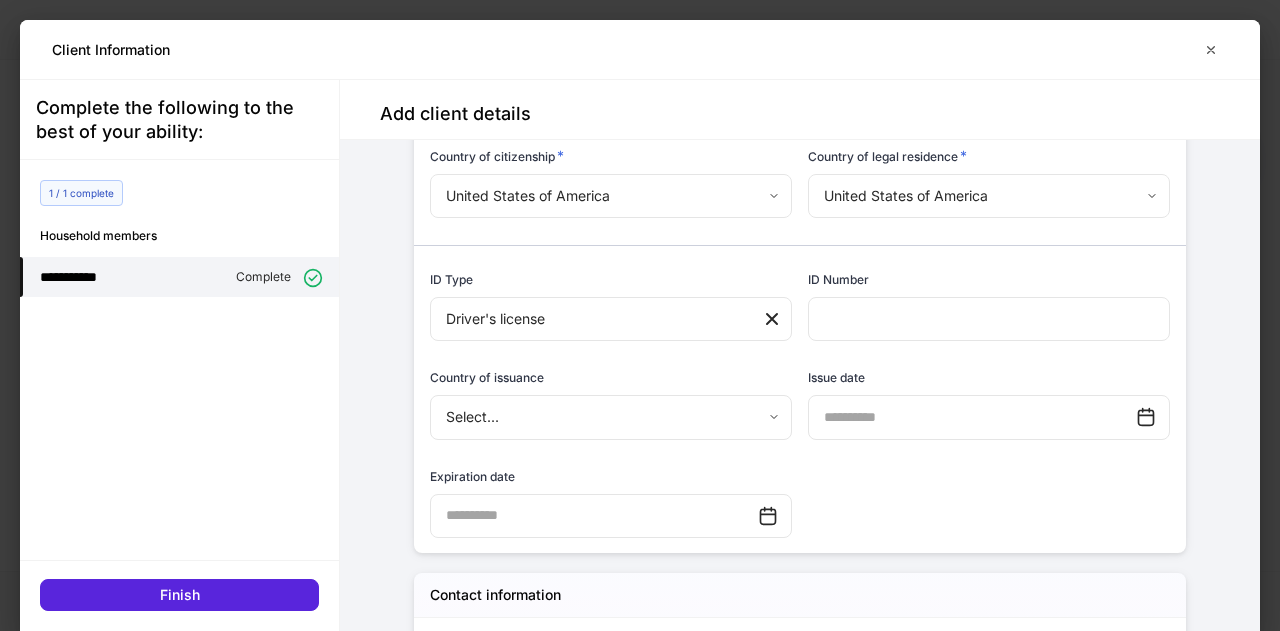 click 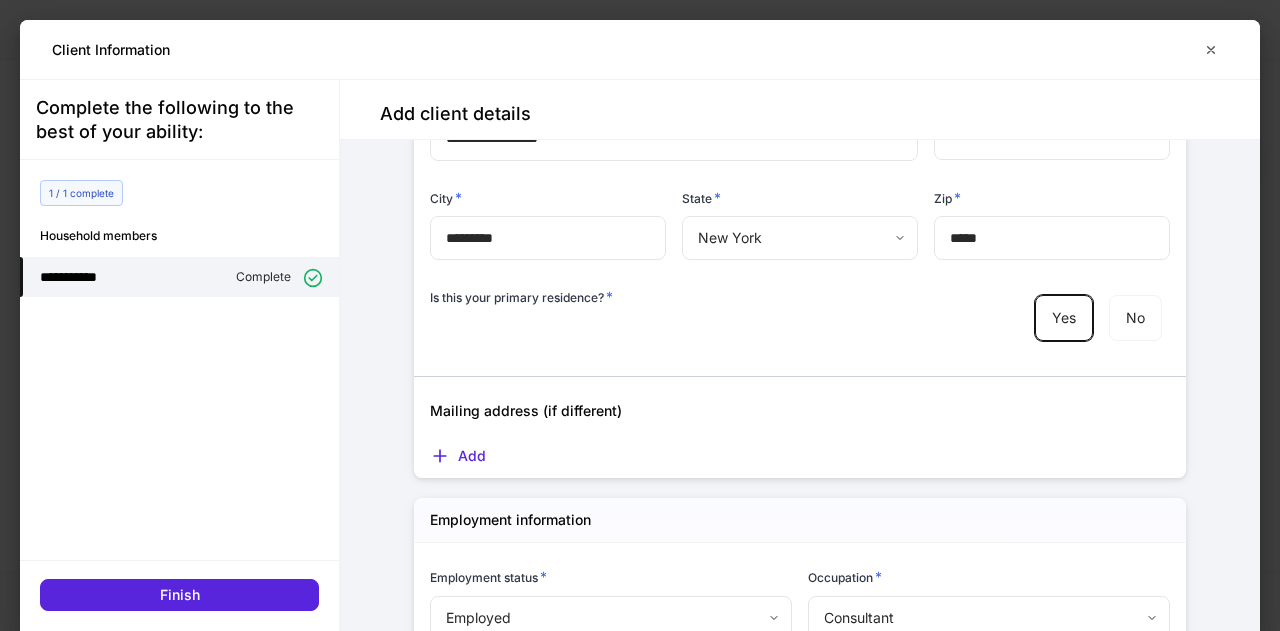 scroll, scrollTop: 1759, scrollLeft: 0, axis: vertical 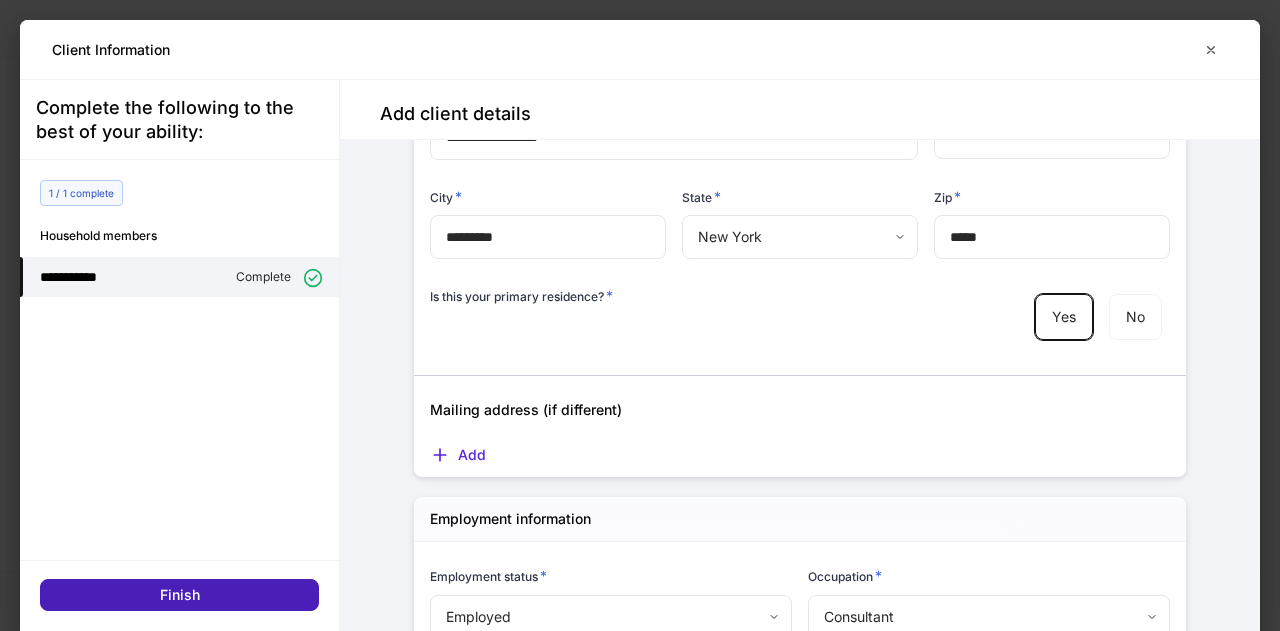 click on "Finish" at bounding box center (179, 595) 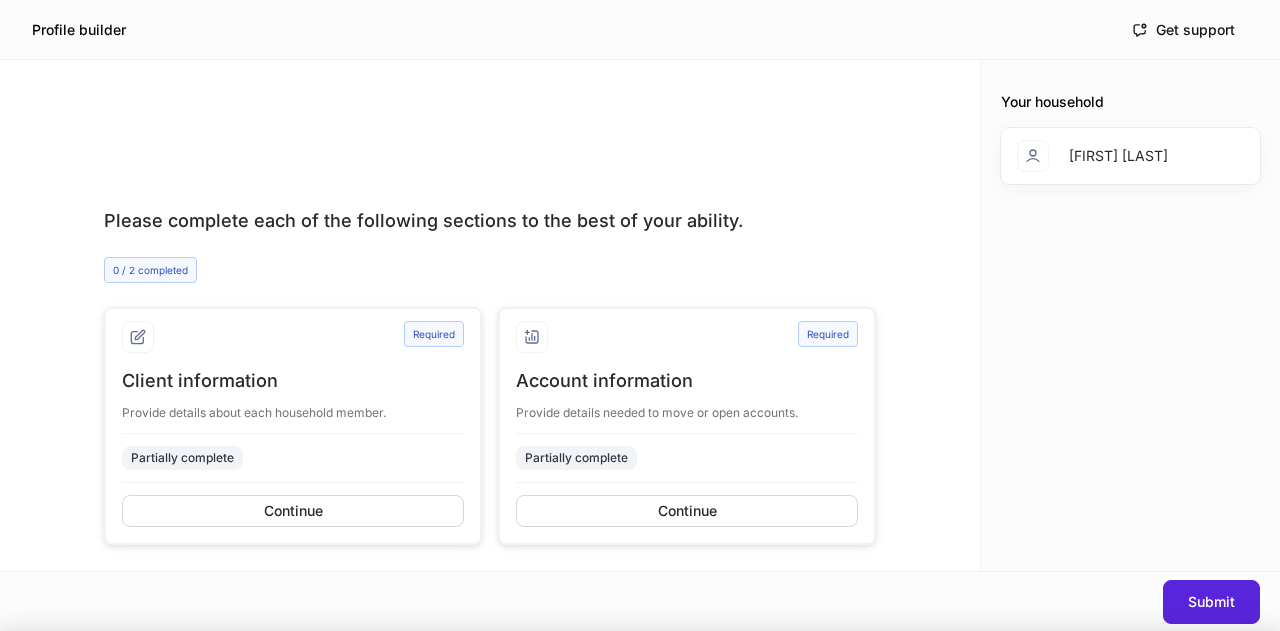 click on "**********" at bounding box center [640, 946] 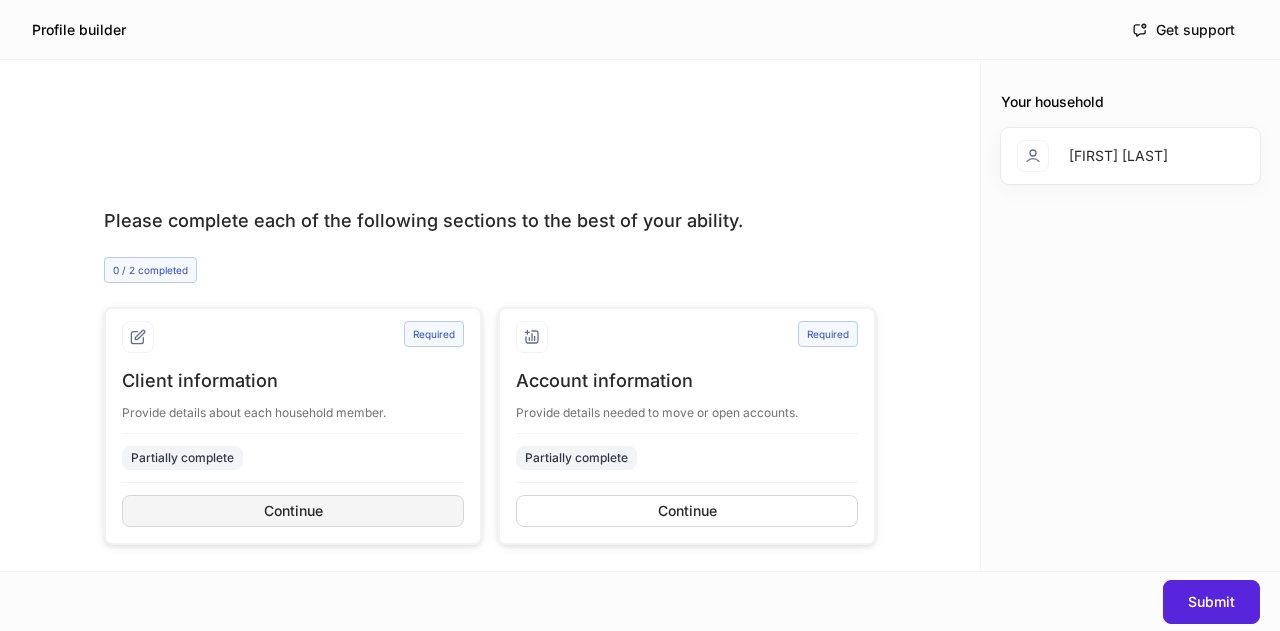 click on "Continue" at bounding box center [293, 511] 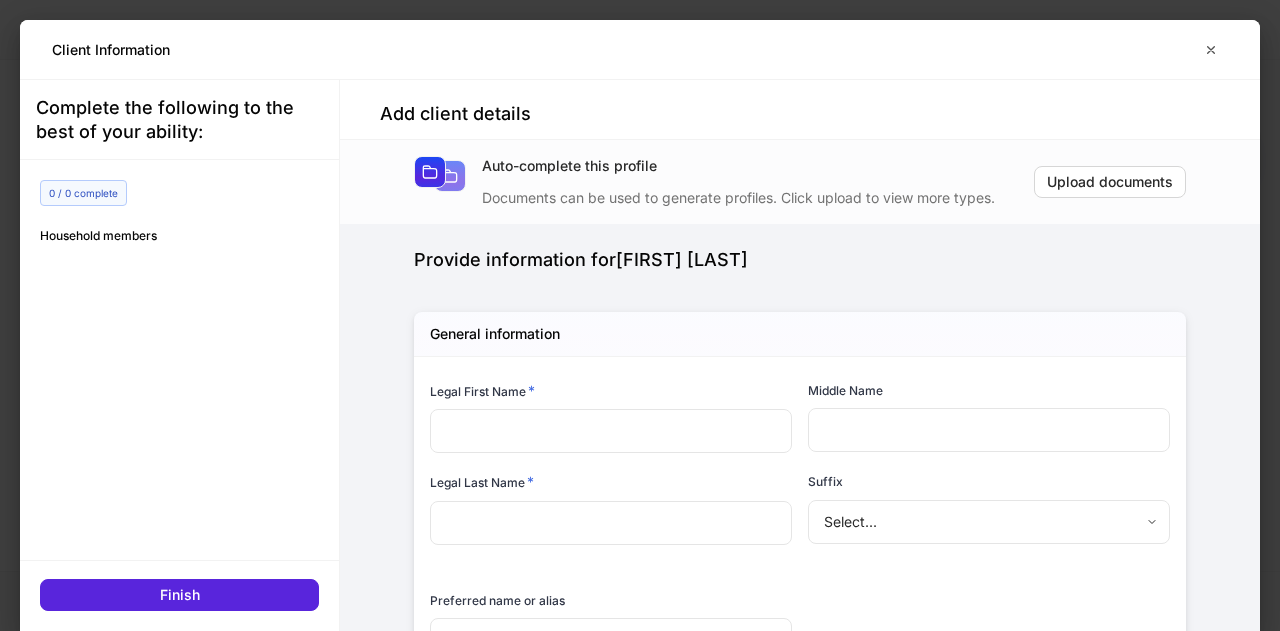 type on "****" 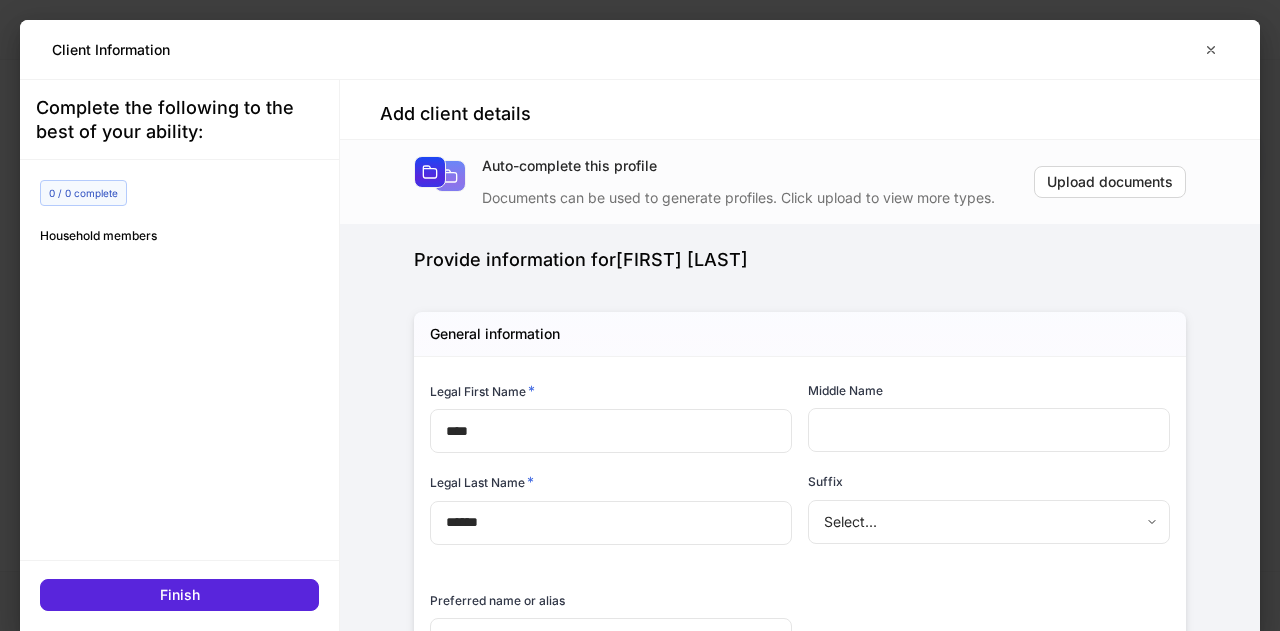 type on "**********" 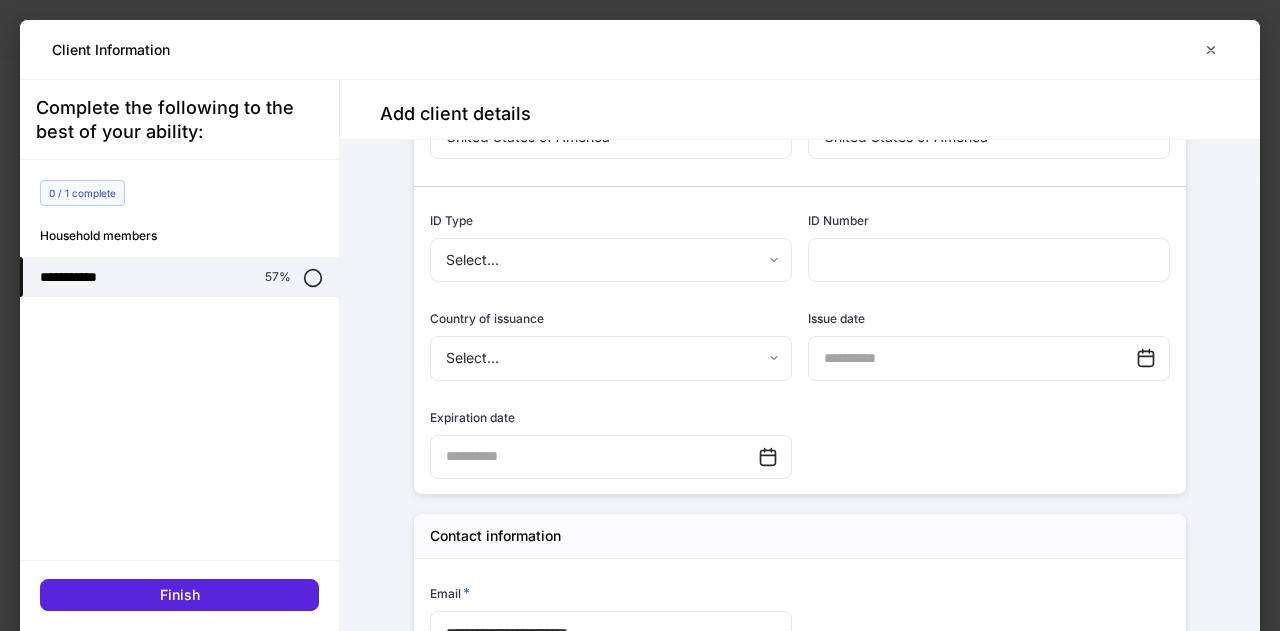 scroll, scrollTop: 851, scrollLeft: 0, axis: vertical 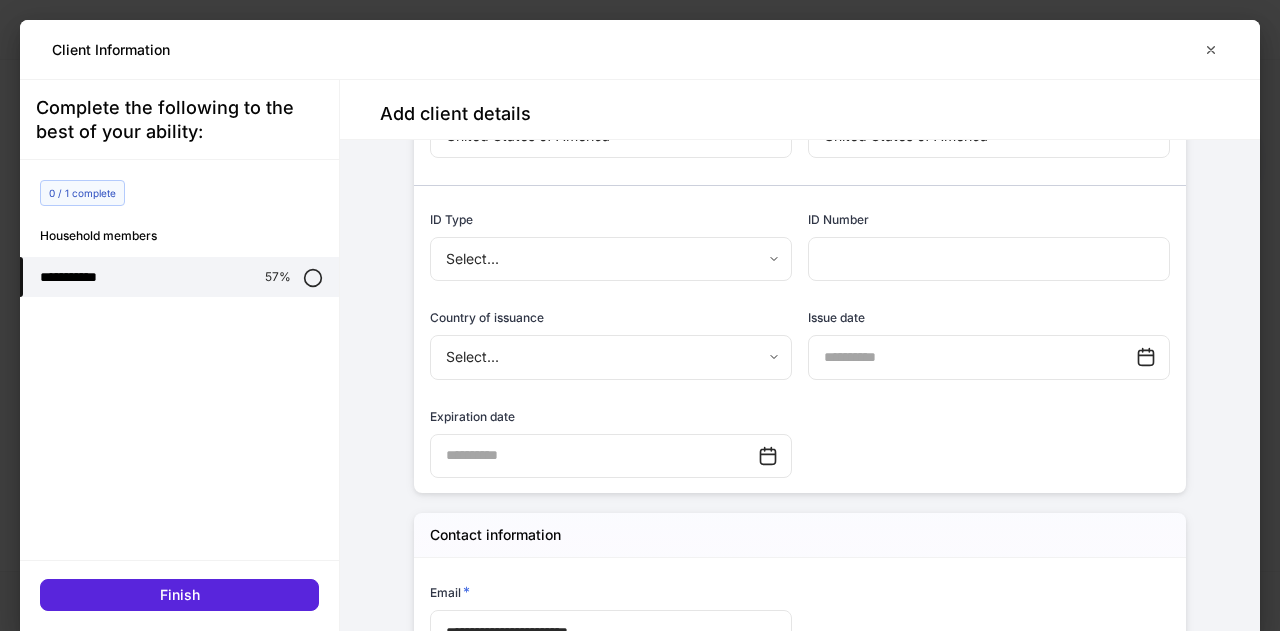 click on "**********" at bounding box center (640, 315) 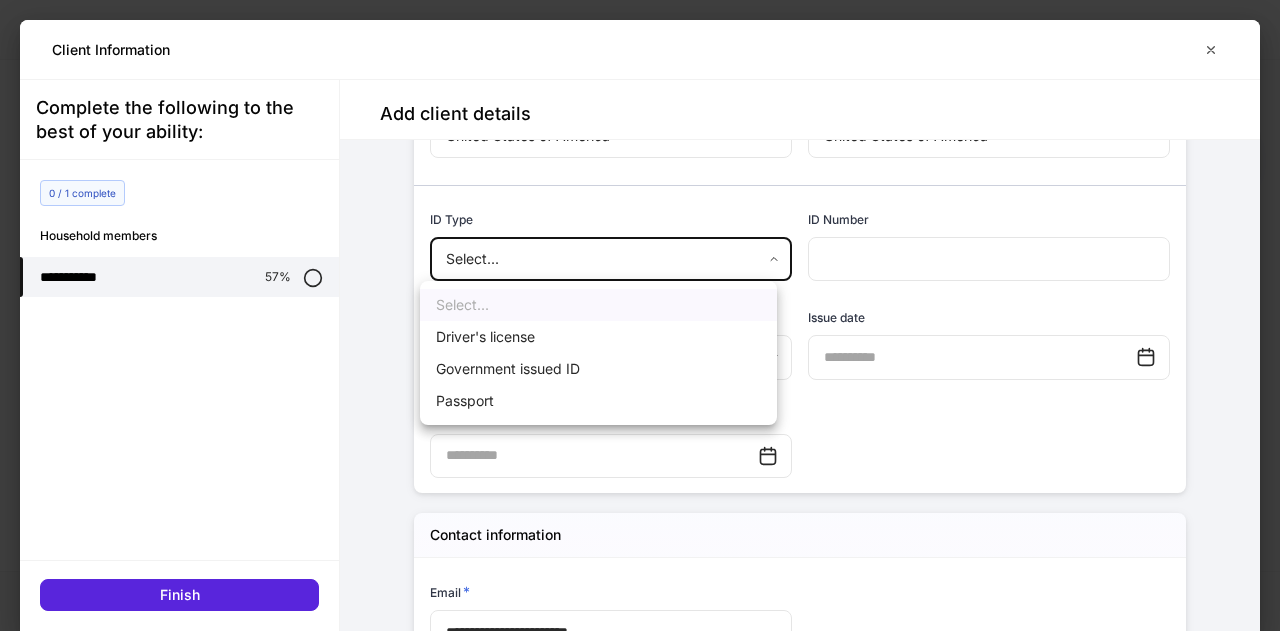 click on "Driver's license" at bounding box center (598, 337) 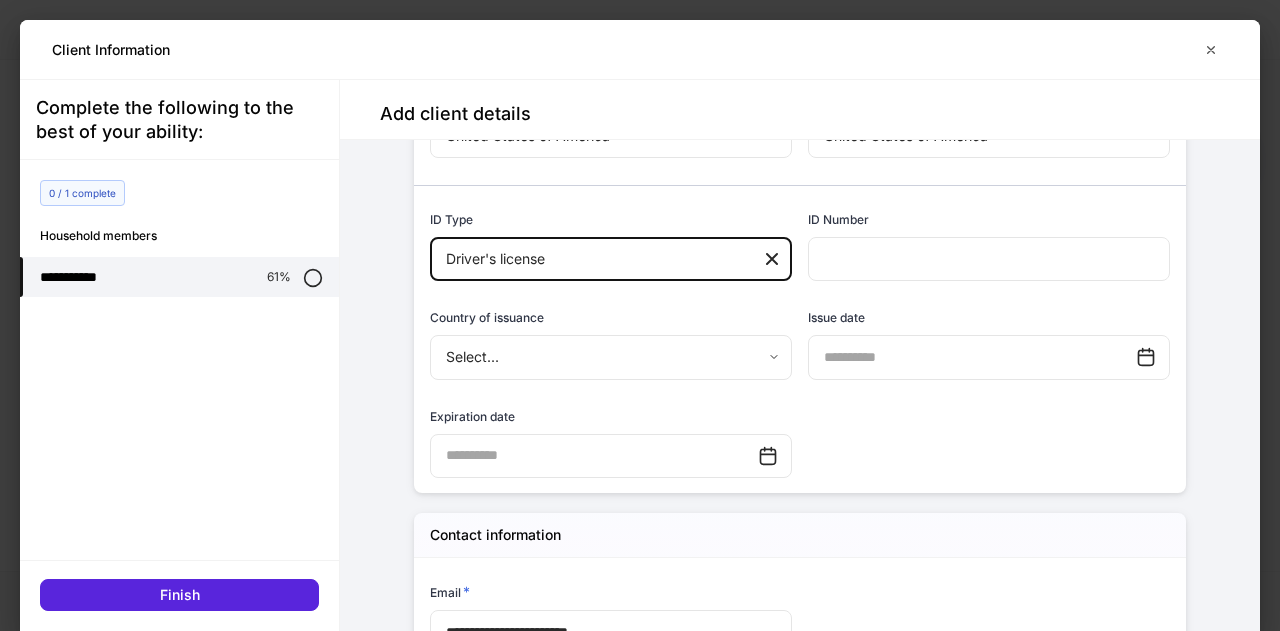 click on "Country of issuance Select... ​" at bounding box center [603, 333] 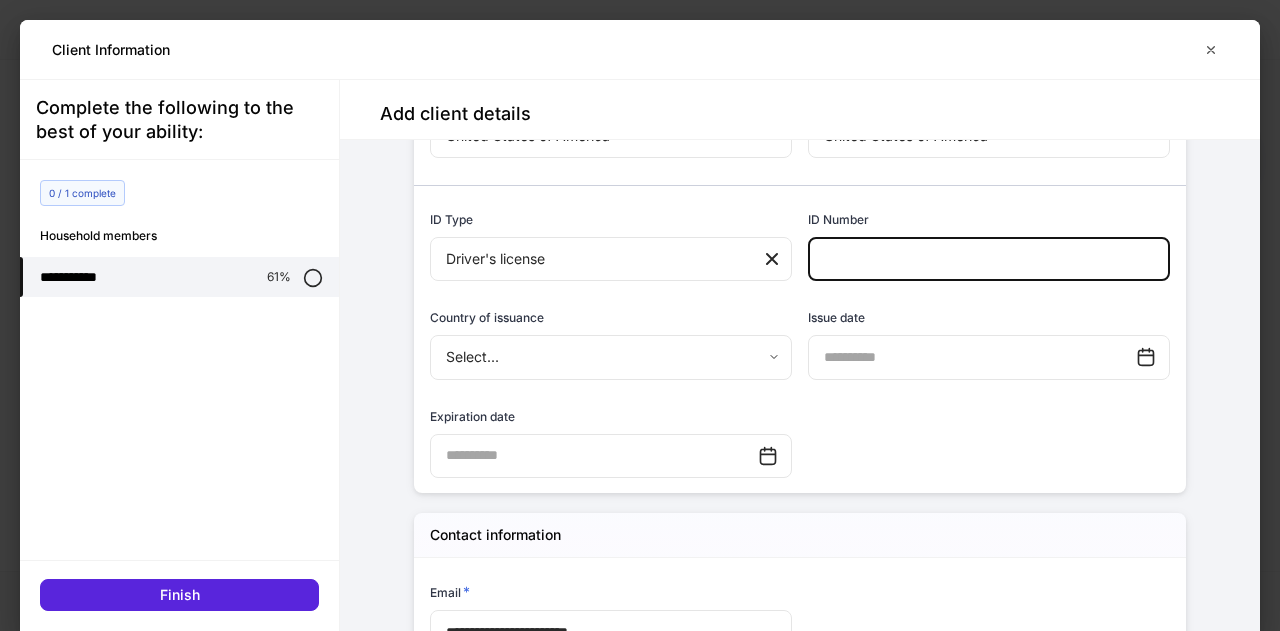 click at bounding box center [989, 259] 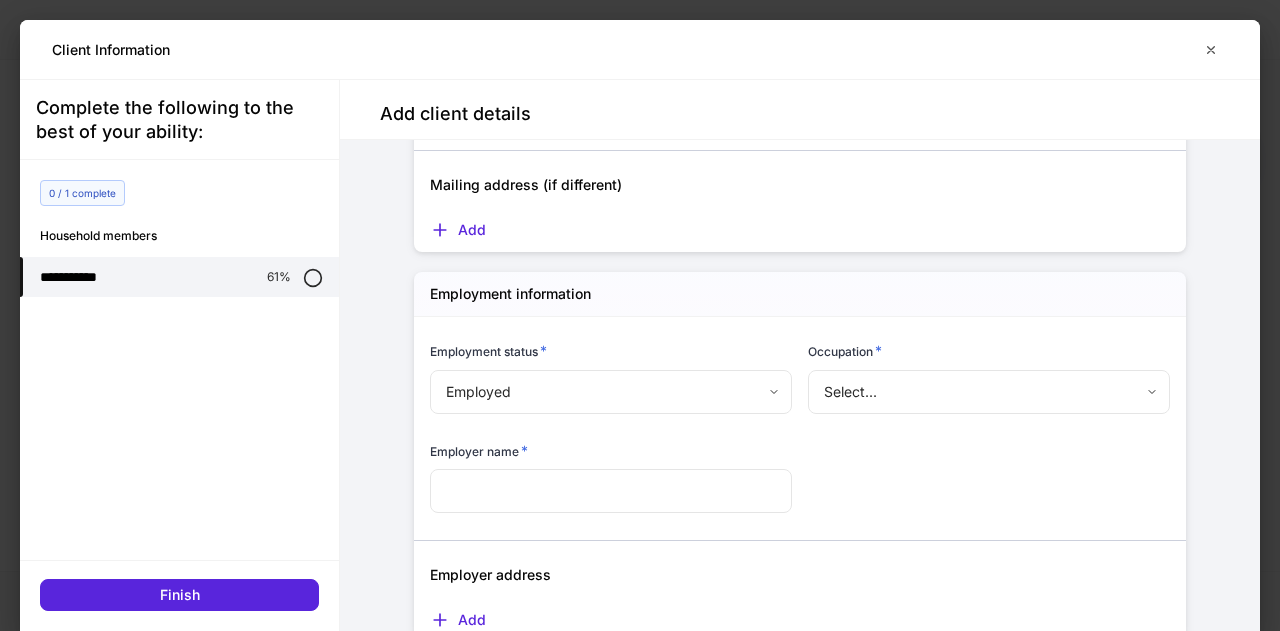 scroll, scrollTop: 2468, scrollLeft: 0, axis: vertical 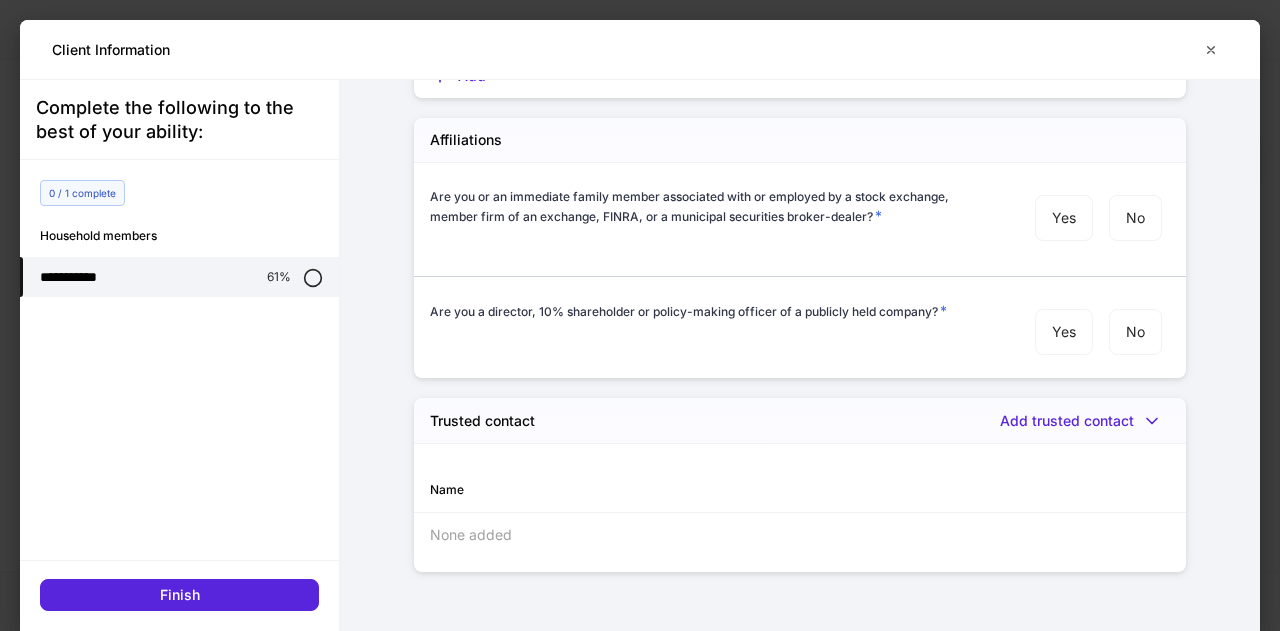 click on "Finish" at bounding box center (179, 585) 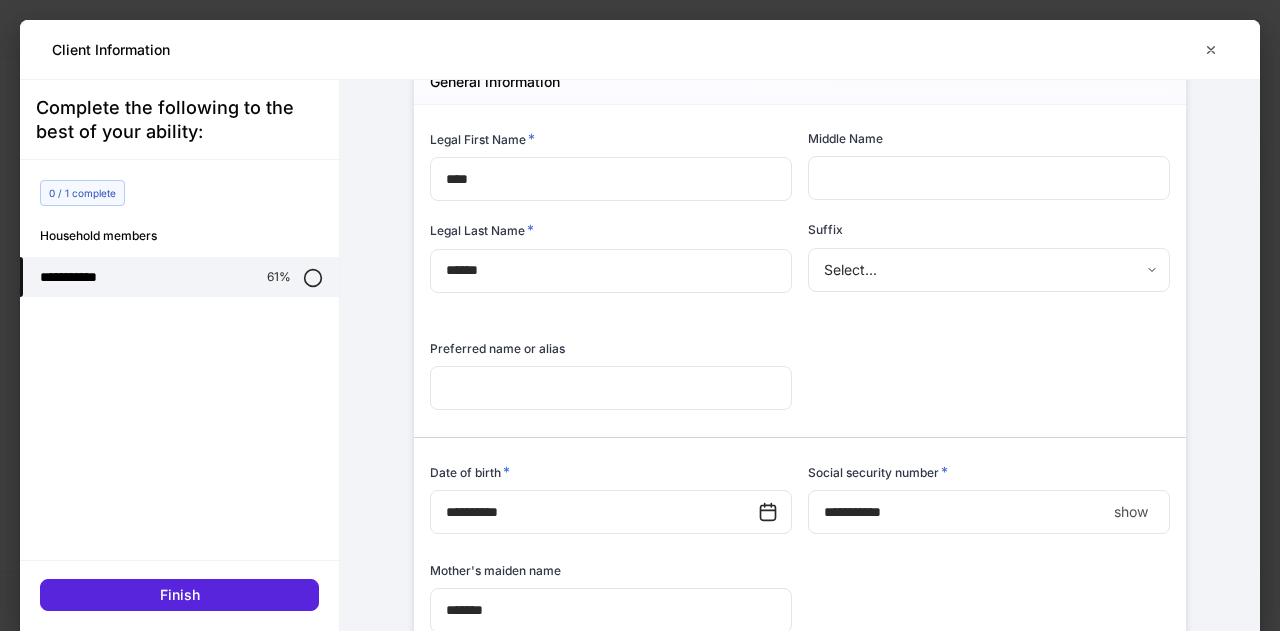 scroll, scrollTop: 0, scrollLeft: 0, axis: both 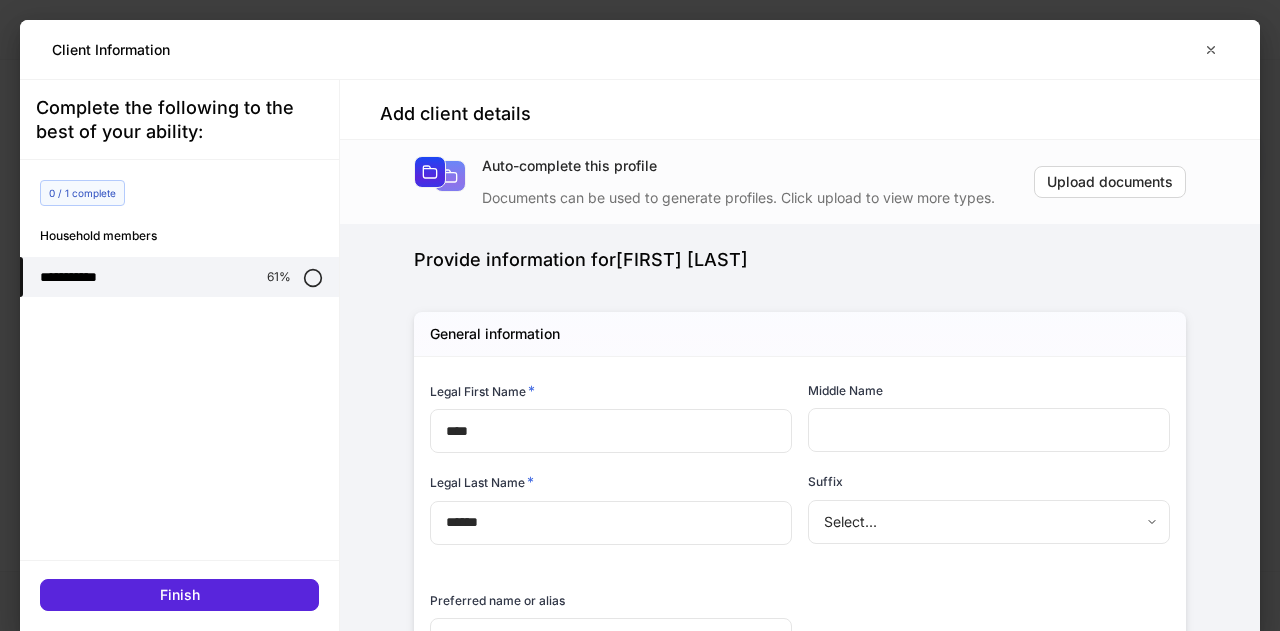 click on "Provide information for  [FIRST] [LAST]" at bounding box center (800, 260) 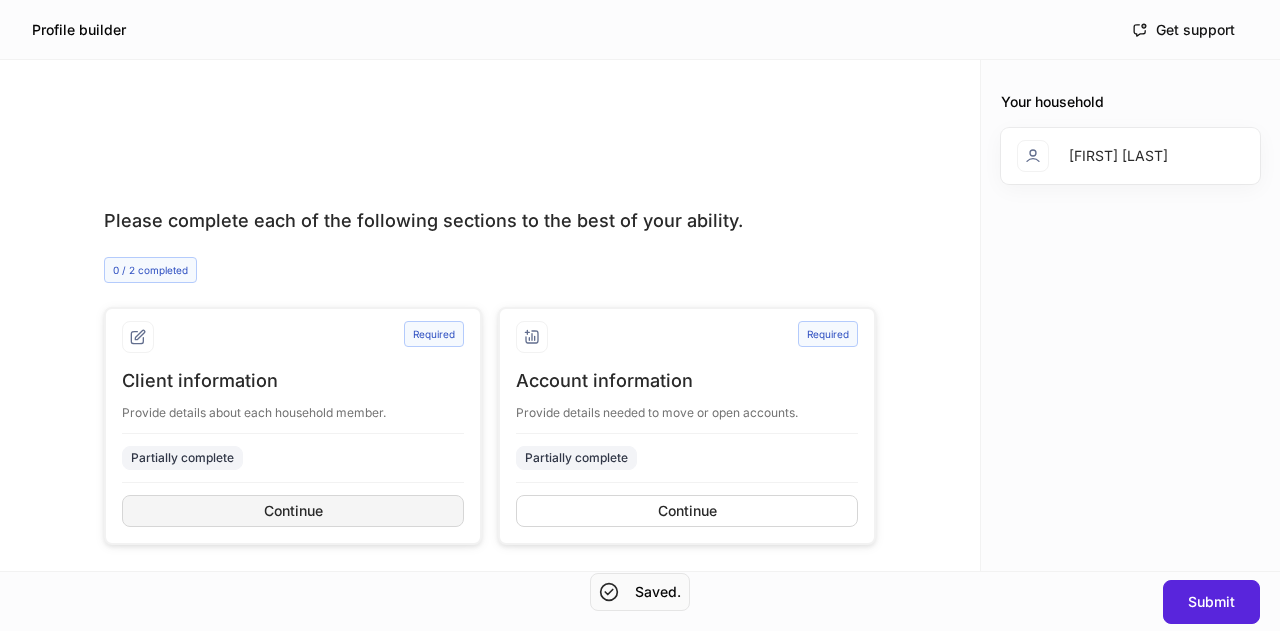 click on "Continue" at bounding box center (293, 511) 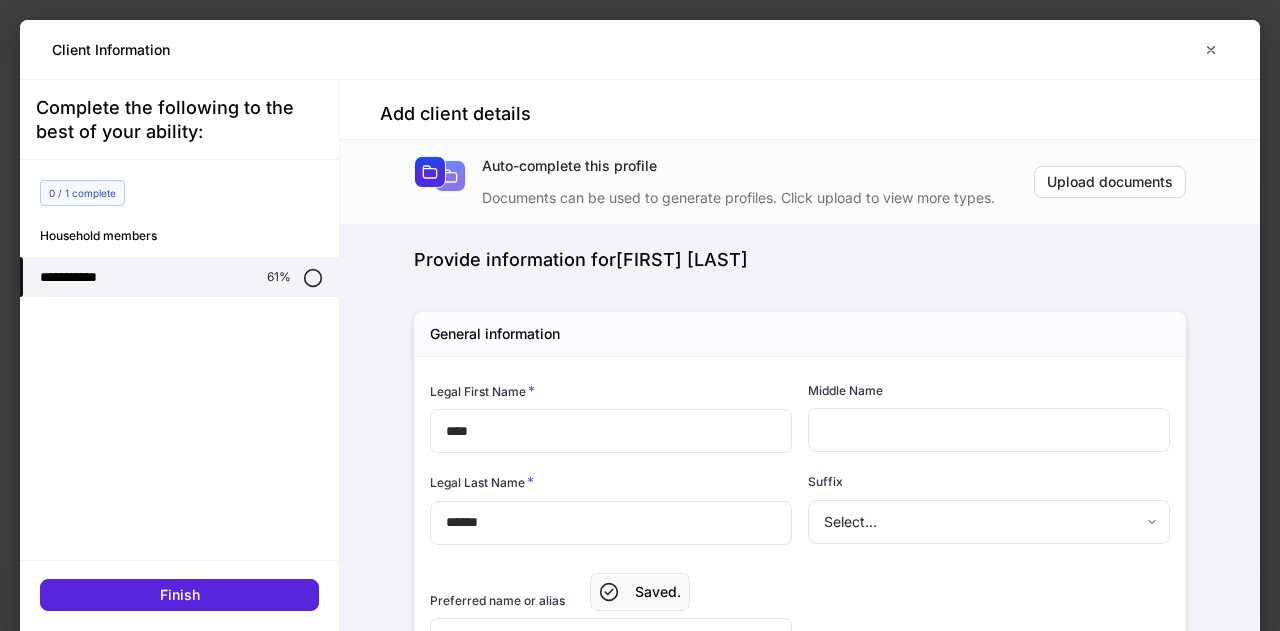 type on "**********" 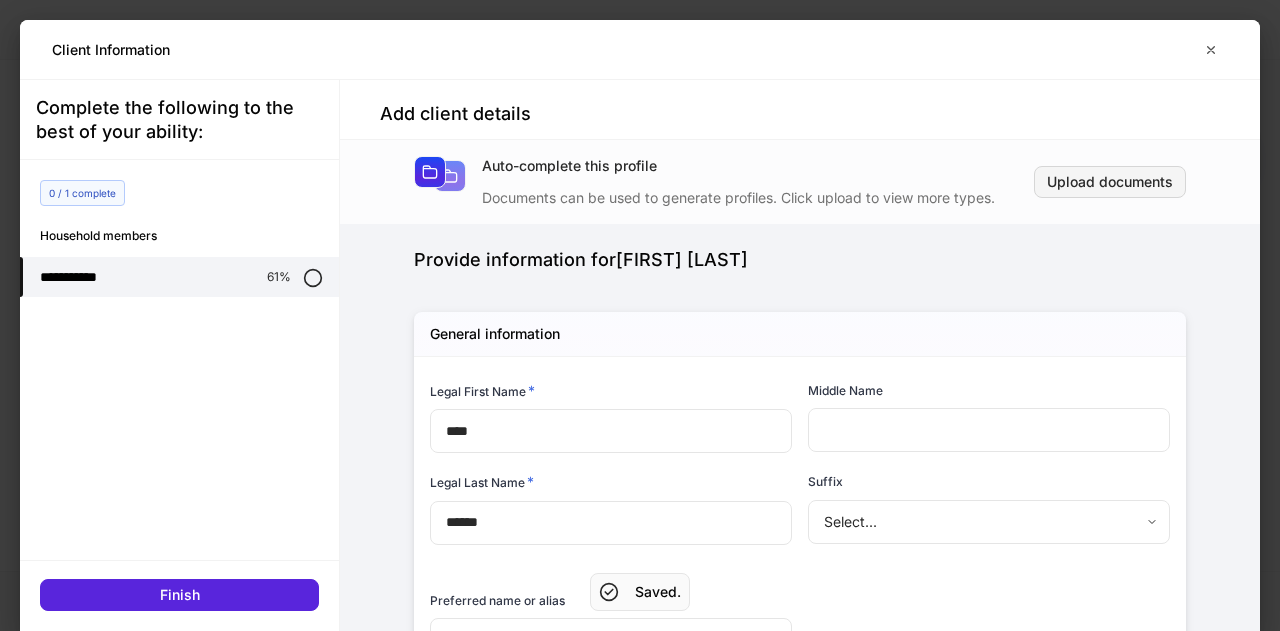click on "Upload documents" at bounding box center (1110, 182) 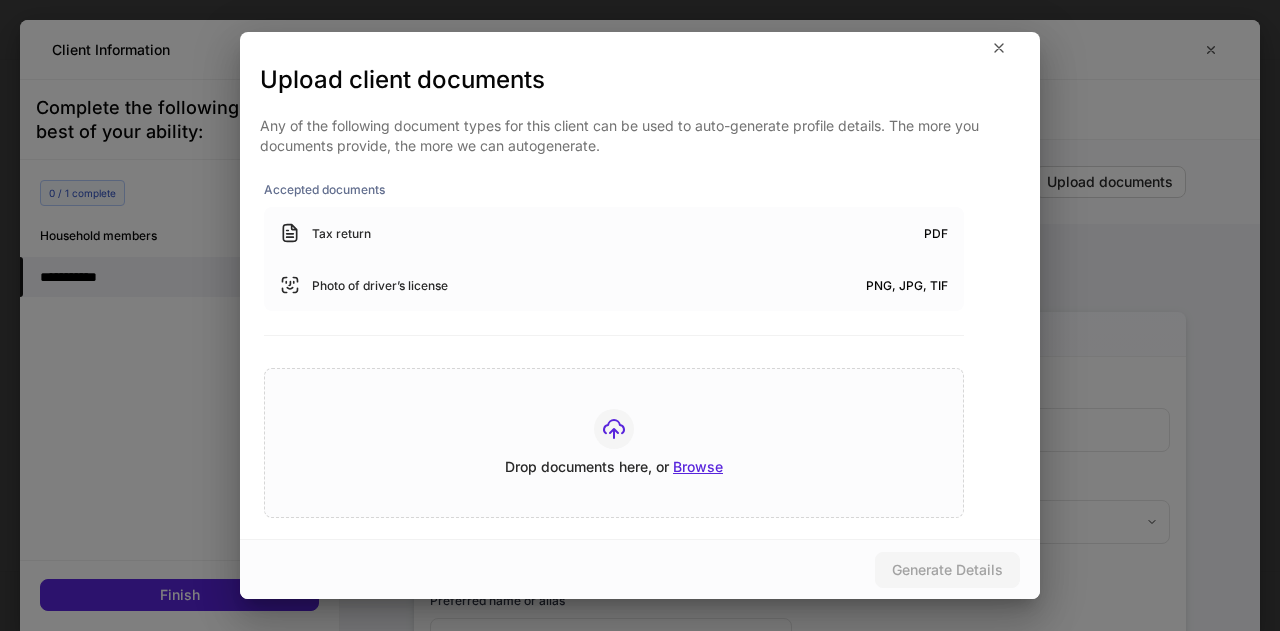 click on "Browse" at bounding box center (698, 467) 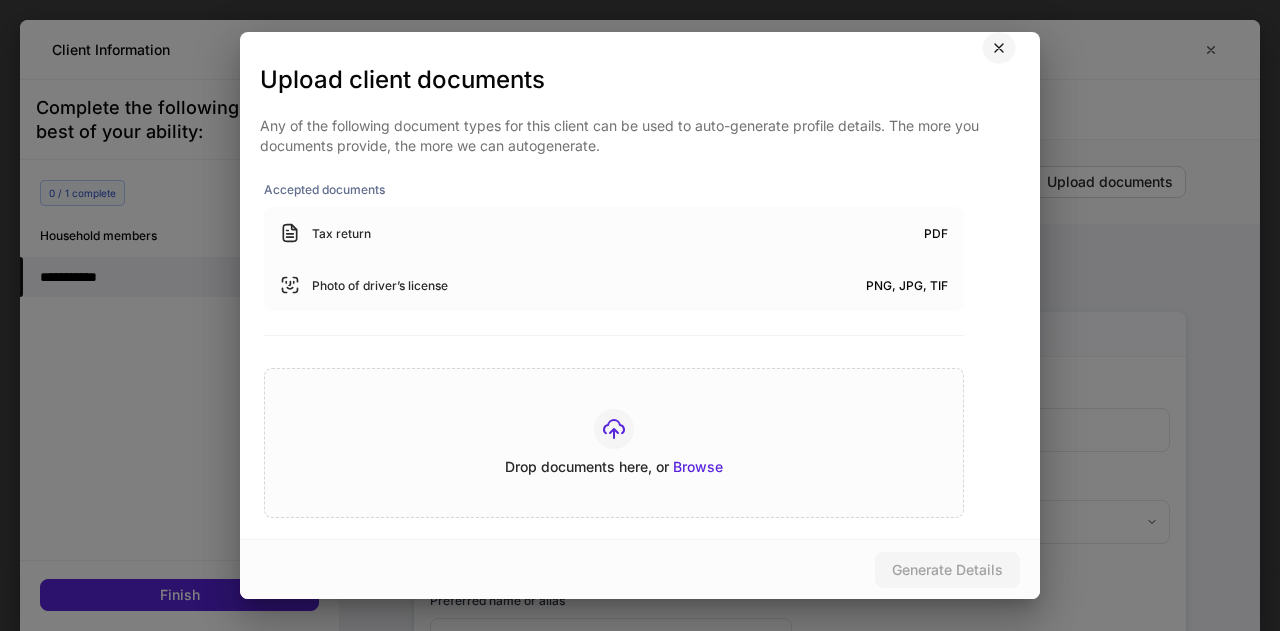 click at bounding box center (999, 48) 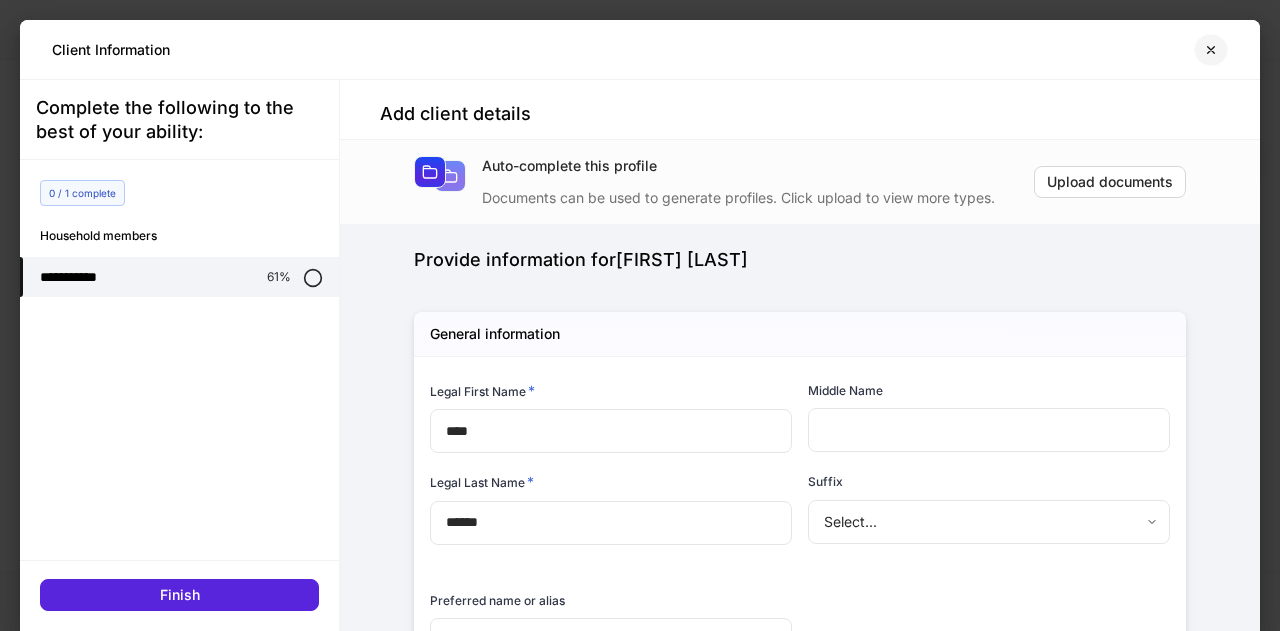 click 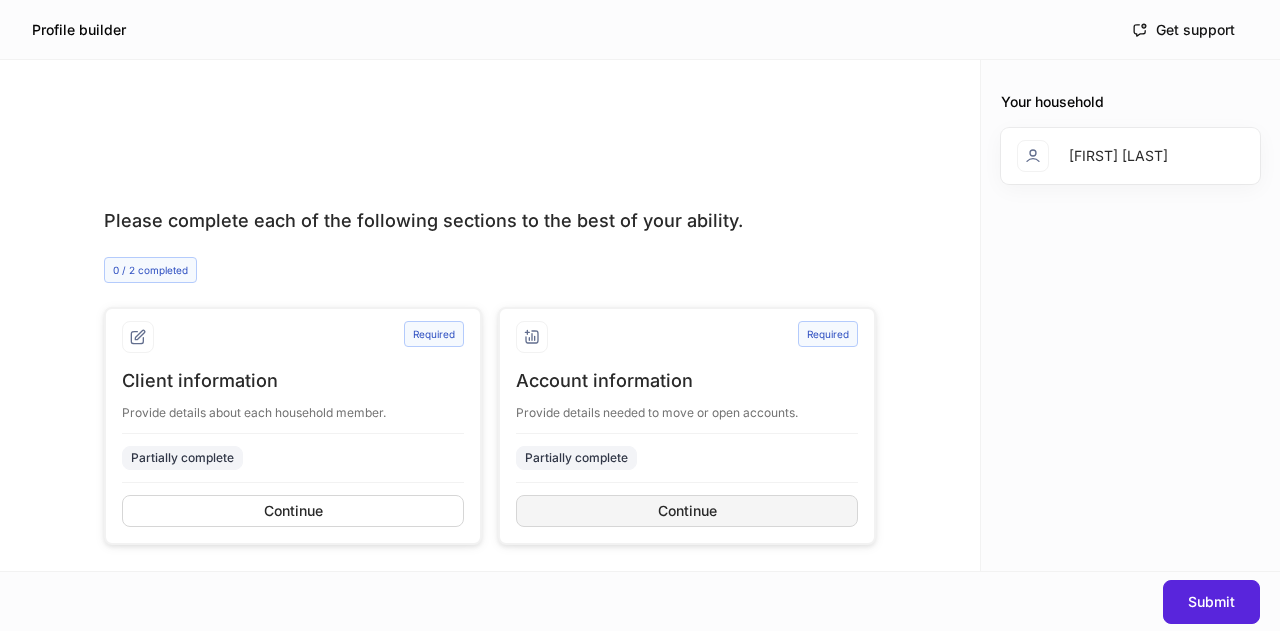 click on "Continue" at bounding box center (687, 511) 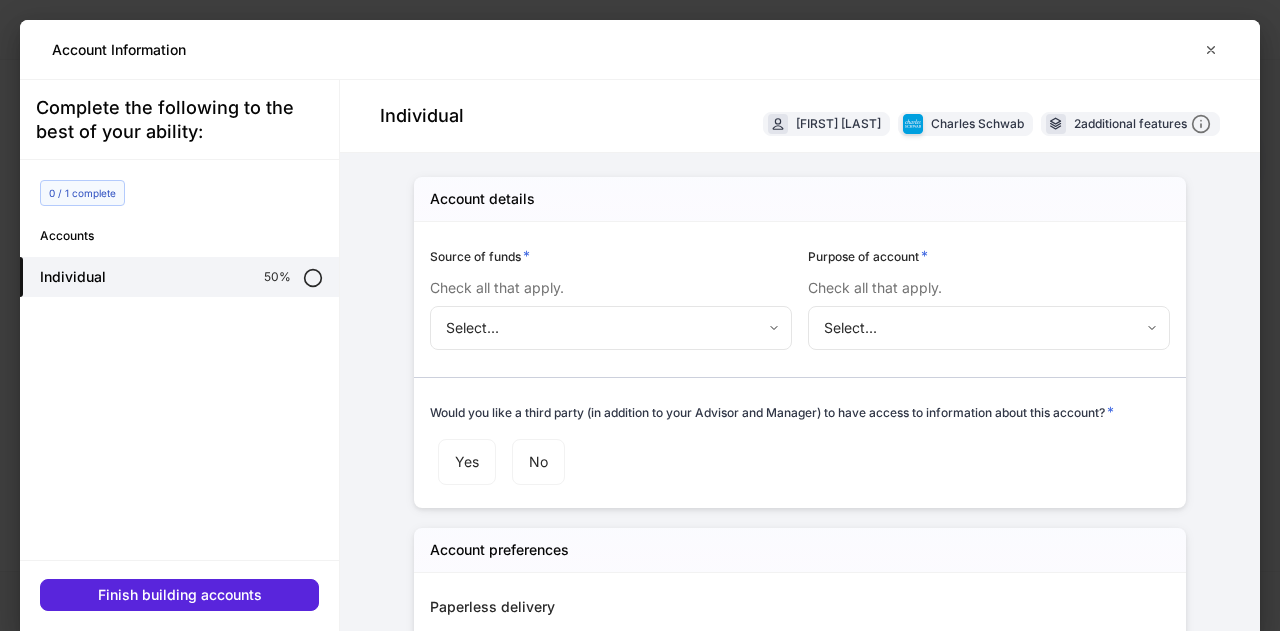 click on "Profile builder Get support Please complete each of the following sections to the best of your ability. 0 / 2 completed Required Client information Provide details about each household member. Partially complete Continue Required Account information Provide details needed to move or open accounts. Partially complete Continue Your household [FIRST] [LAST] Submit
Account Information Individual [FIRST] [LAST] Charles Schwab 2  additional   features Account details Source of funds * Check all that apply. Select... ​ Purpose of account * Check all that apply. Select... ​ Would you like a third party (in addition to your Advisor and Manager) to have access to information about this account? * Yes No Account preferences Paperless delivery   No, do not enroll my account in paperless documents. Mobile phone number for paperless delivery * ​ Communication preferences Select who should receive and vote proxy ballots * Account holder Advisor Manager * Account holder None *" at bounding box center [640, 315] 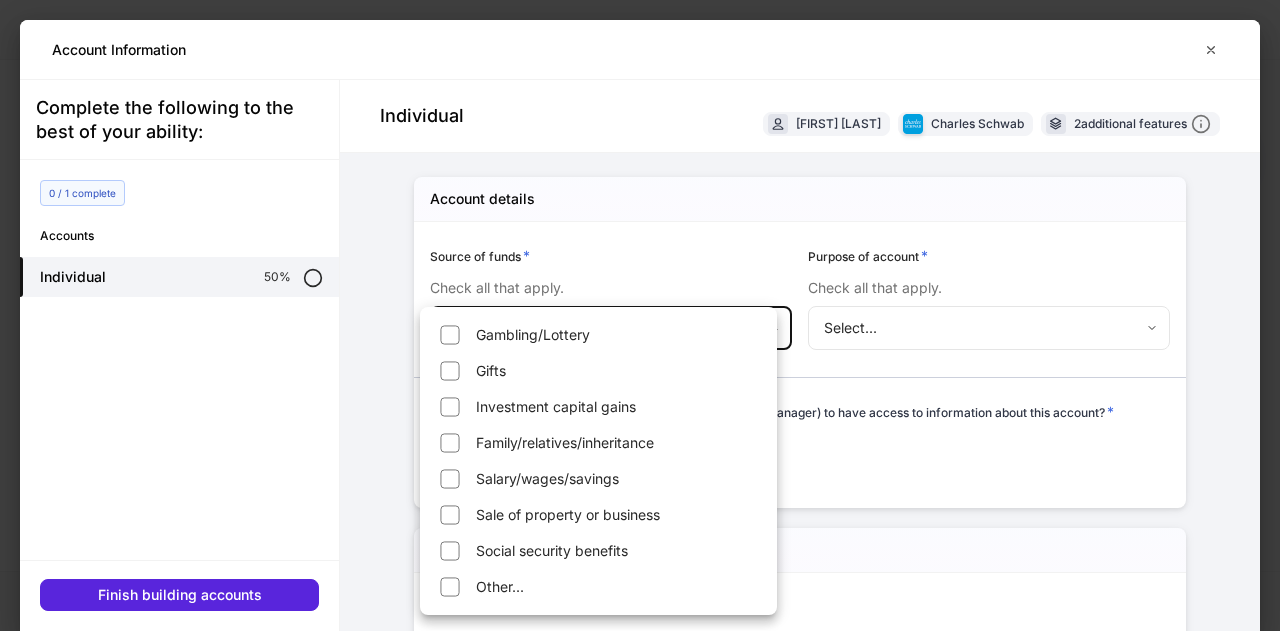 click on "Sale of property or business" at bounding box center (598, 515) 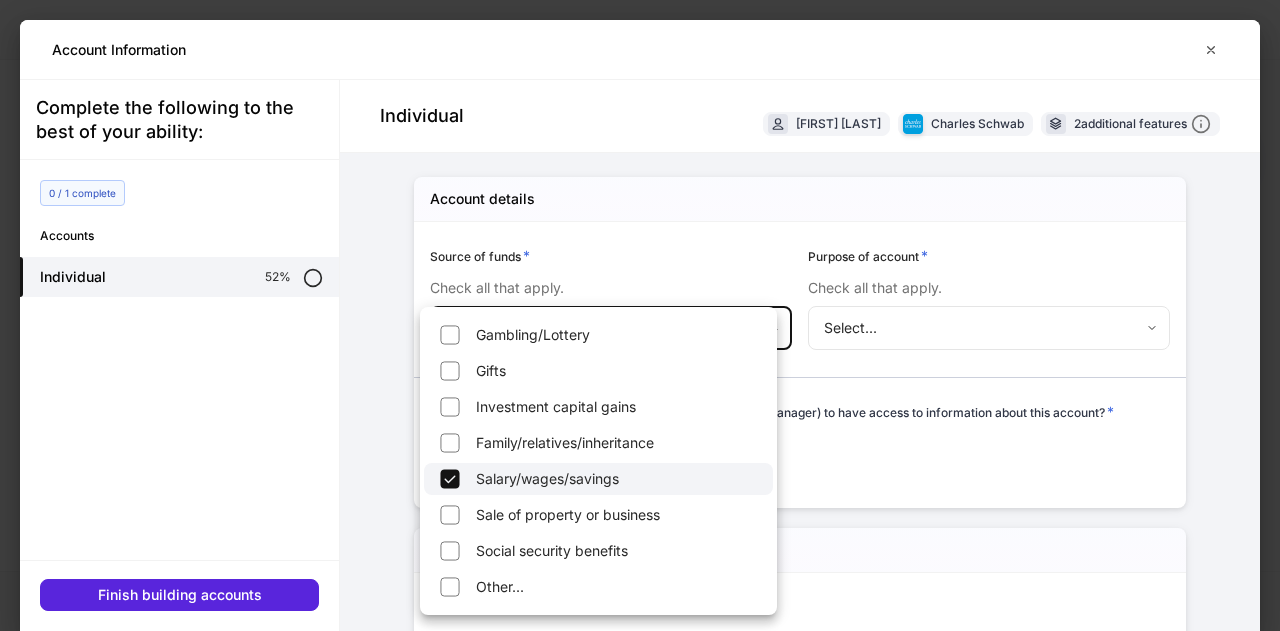 type on "**********" 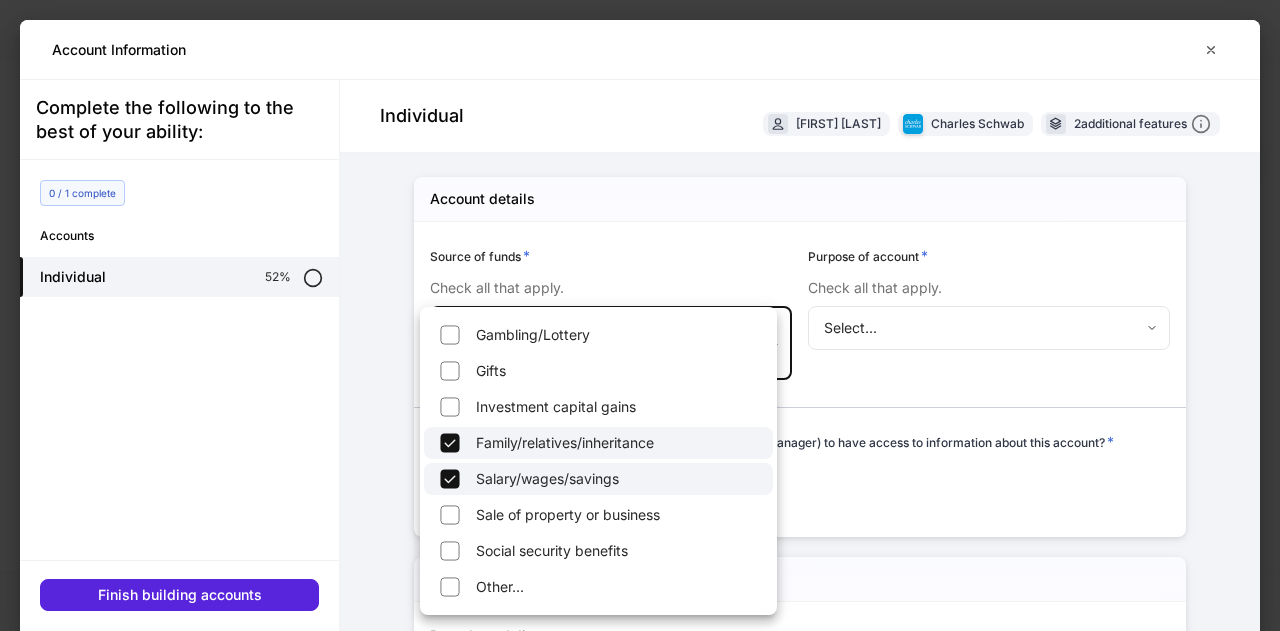click at bounding box center [640, 315] 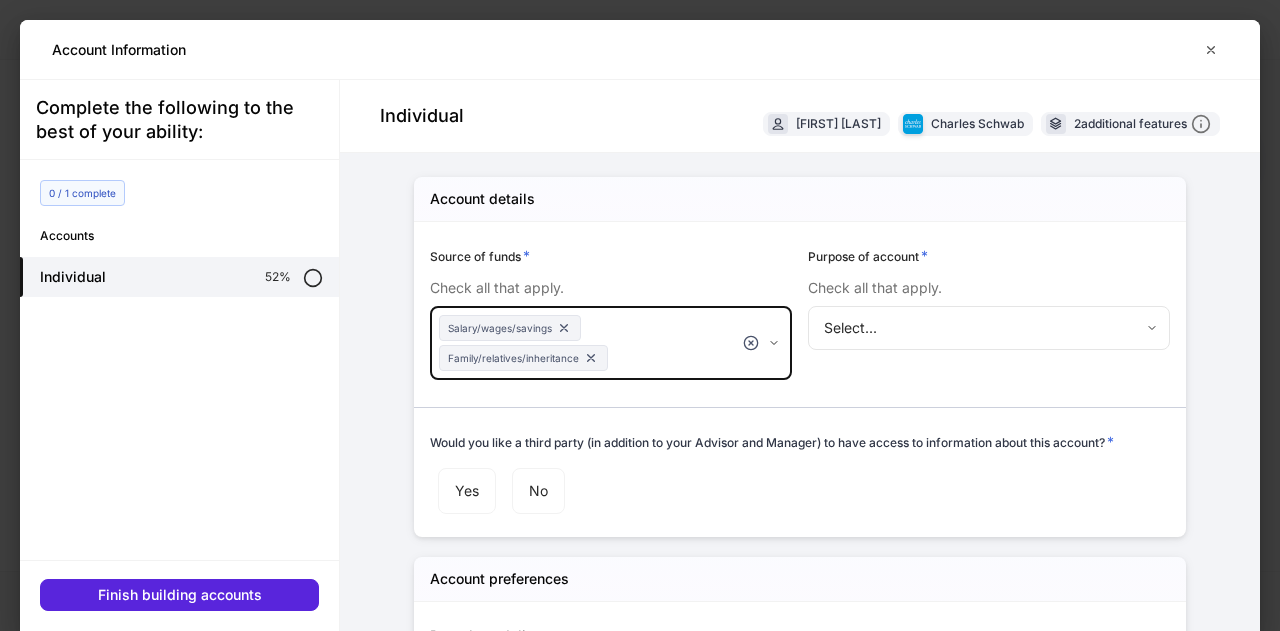 click on "**********" at bounding box center [640, 315] 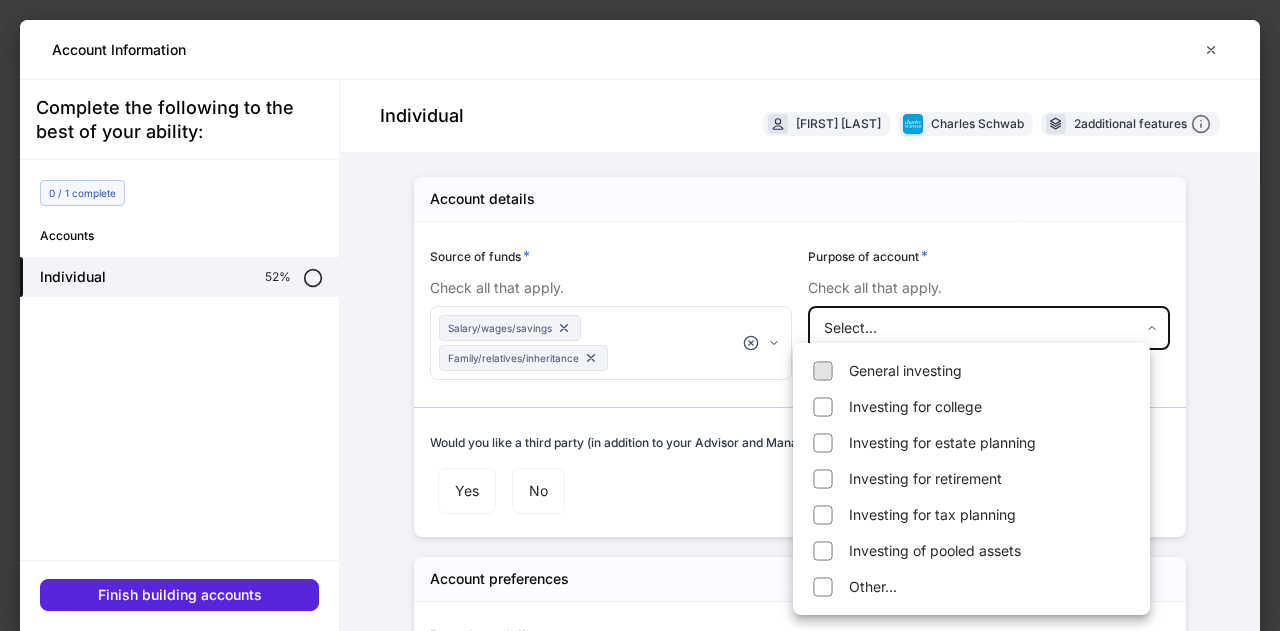 type on "**********" 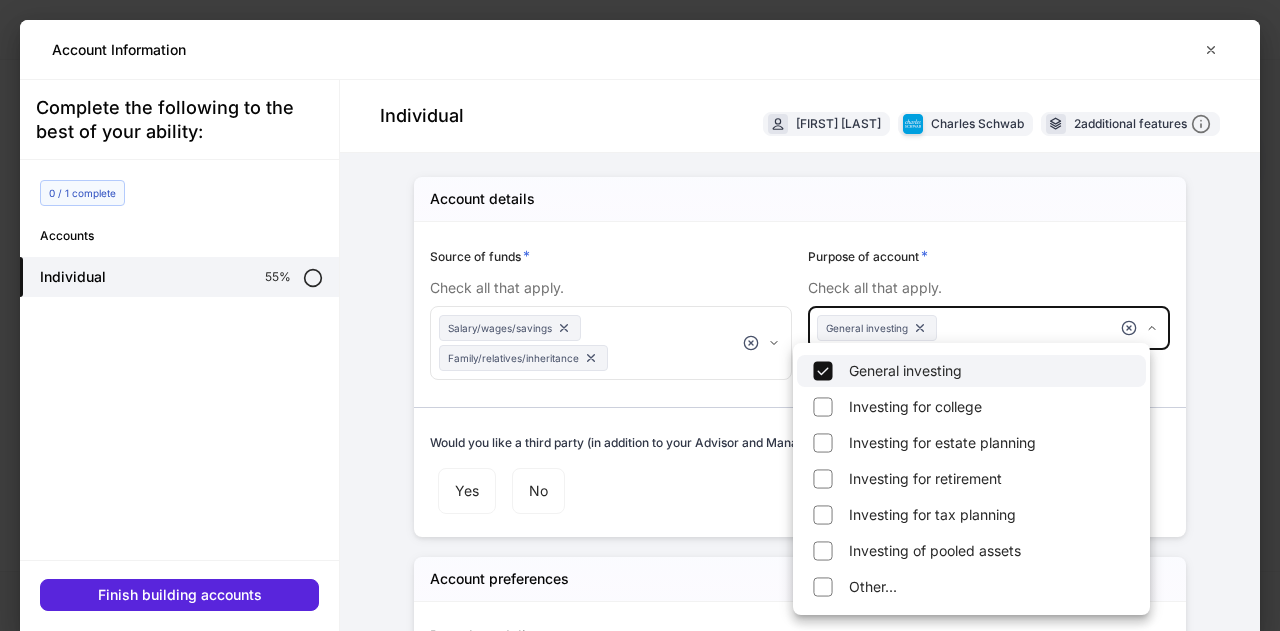 click at bounding box center [640, 315] 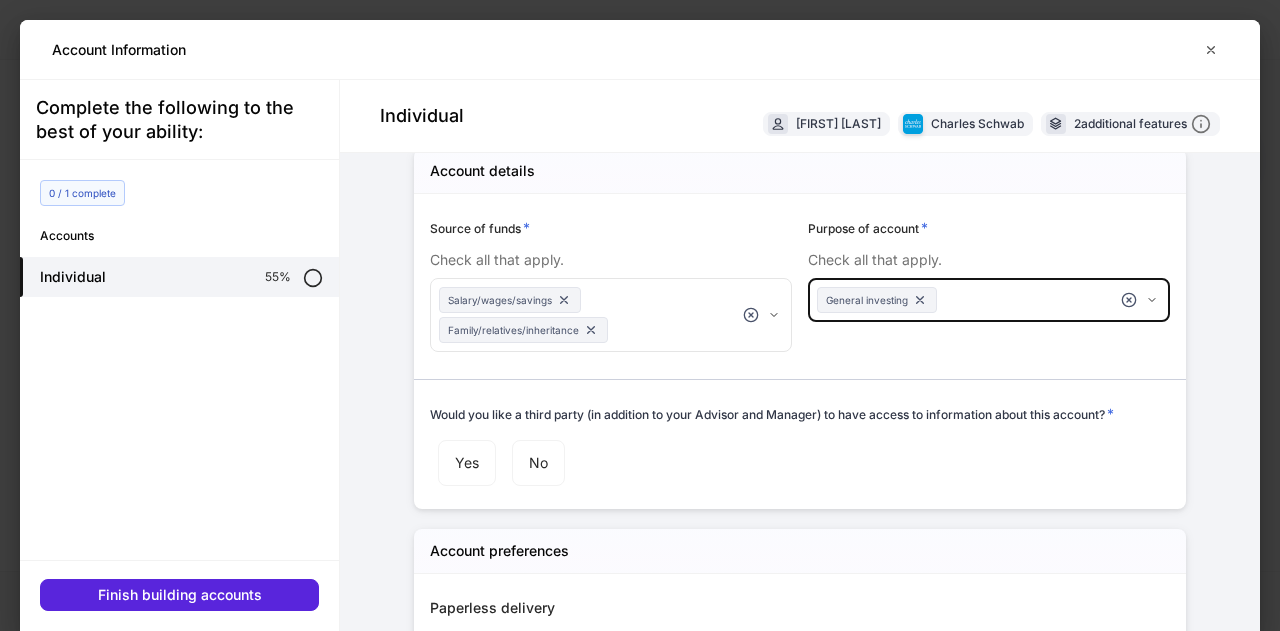 scroll, scrollTop: 32, scrollLeft: 0, axis: vertical 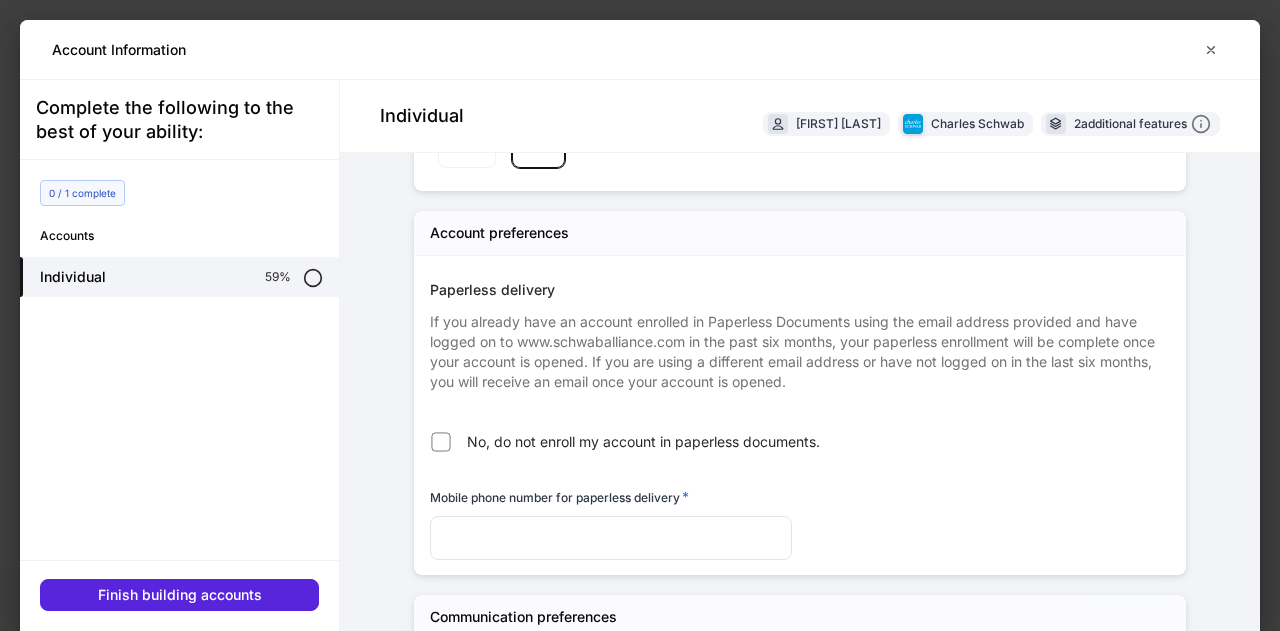 click at bounding box center (611, 538) 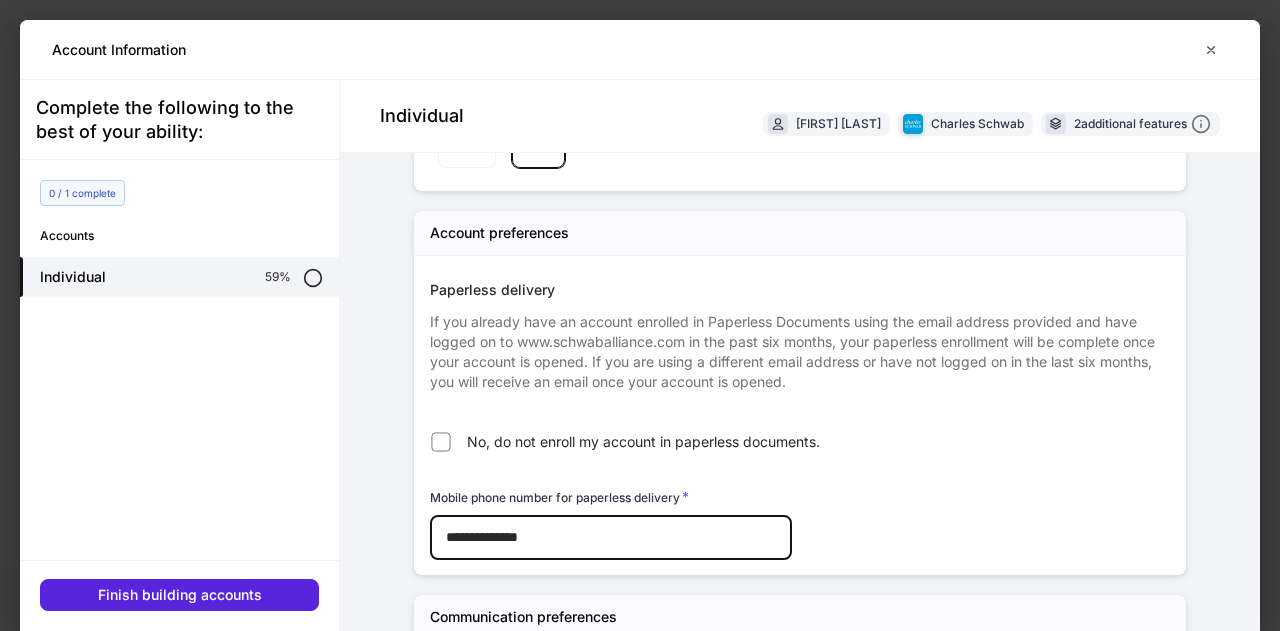 type on "**********" 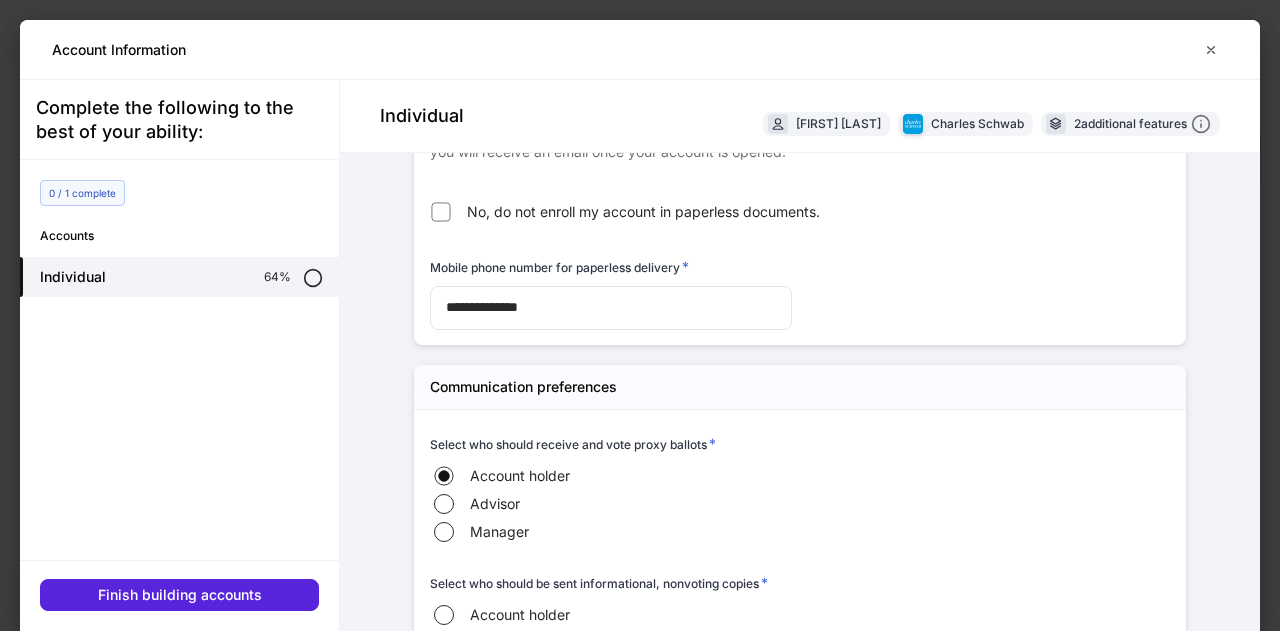 scroll, scrollTop: 600, scrollLeft: 0, axis: vertical 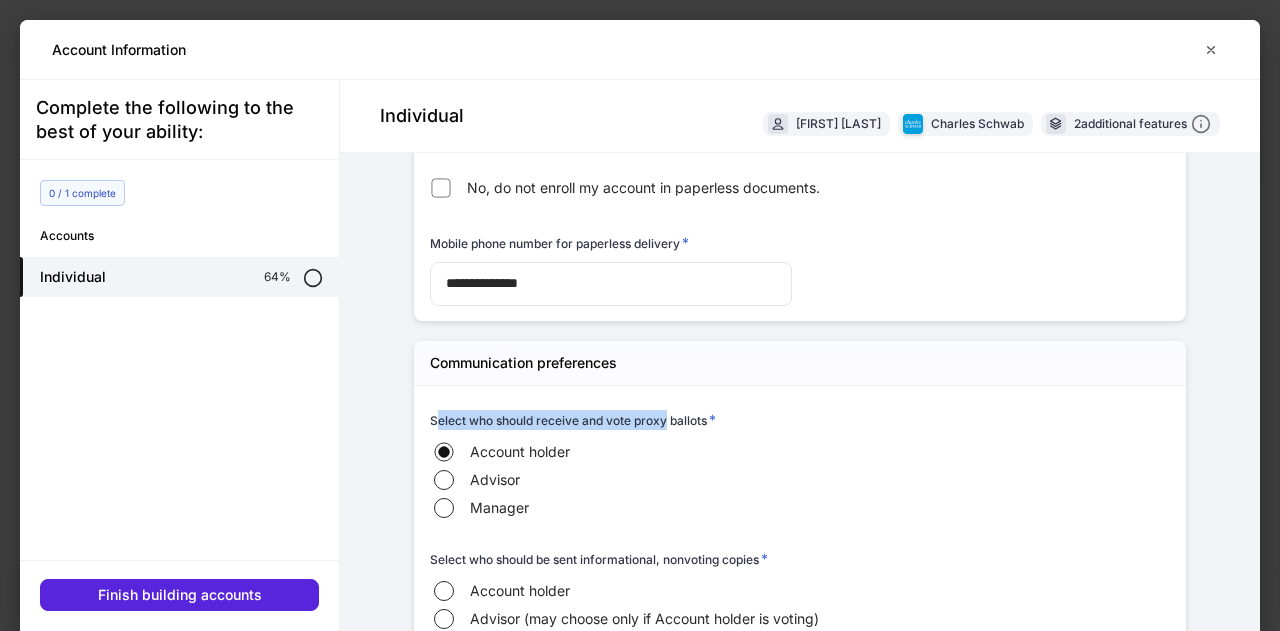 drag, startPoint x: 425, startPoint y: 419, endPoint x: 658, endPoint y: 401, distance: 233.69424 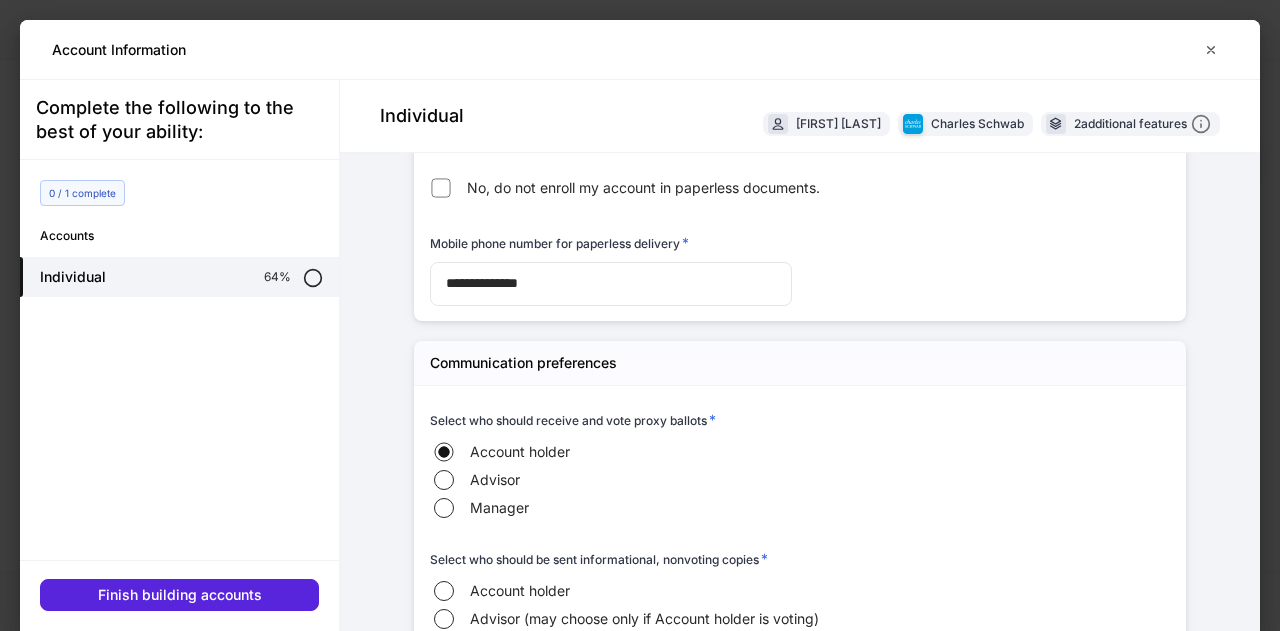 click on "Select who should receive and vote proxy ballots * Account holder Advisor Manager" at bounding box center (792, 455) 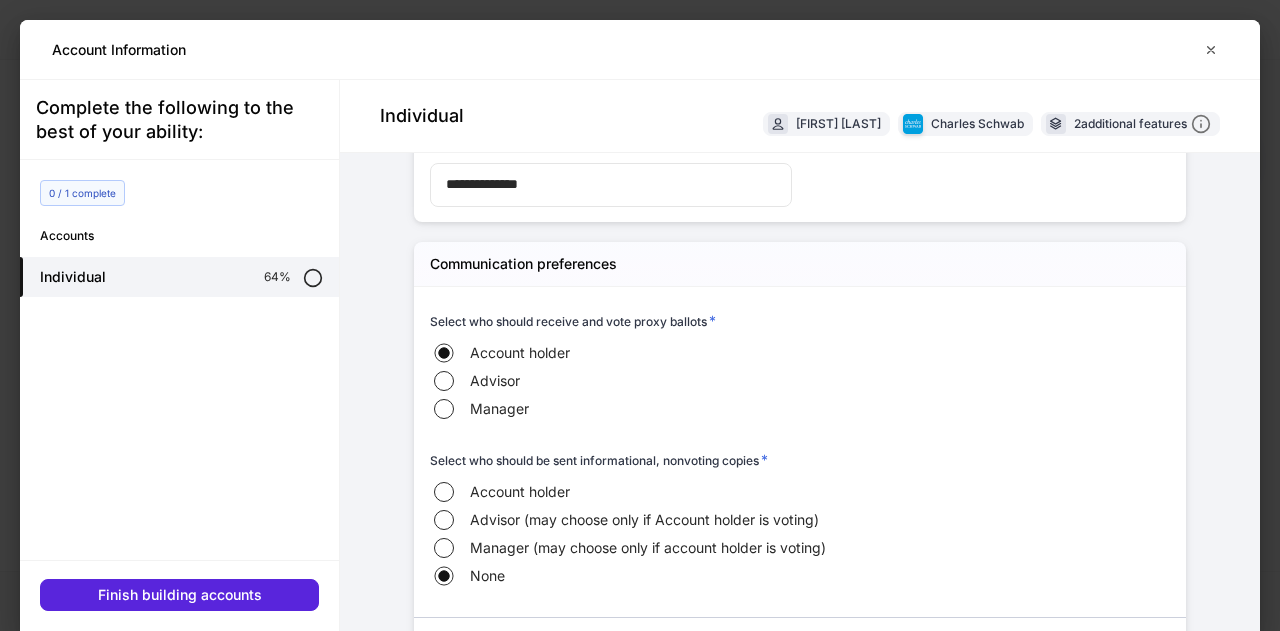 scroll, scrollTop: 700, scrollLeft: 0, axis: vertical 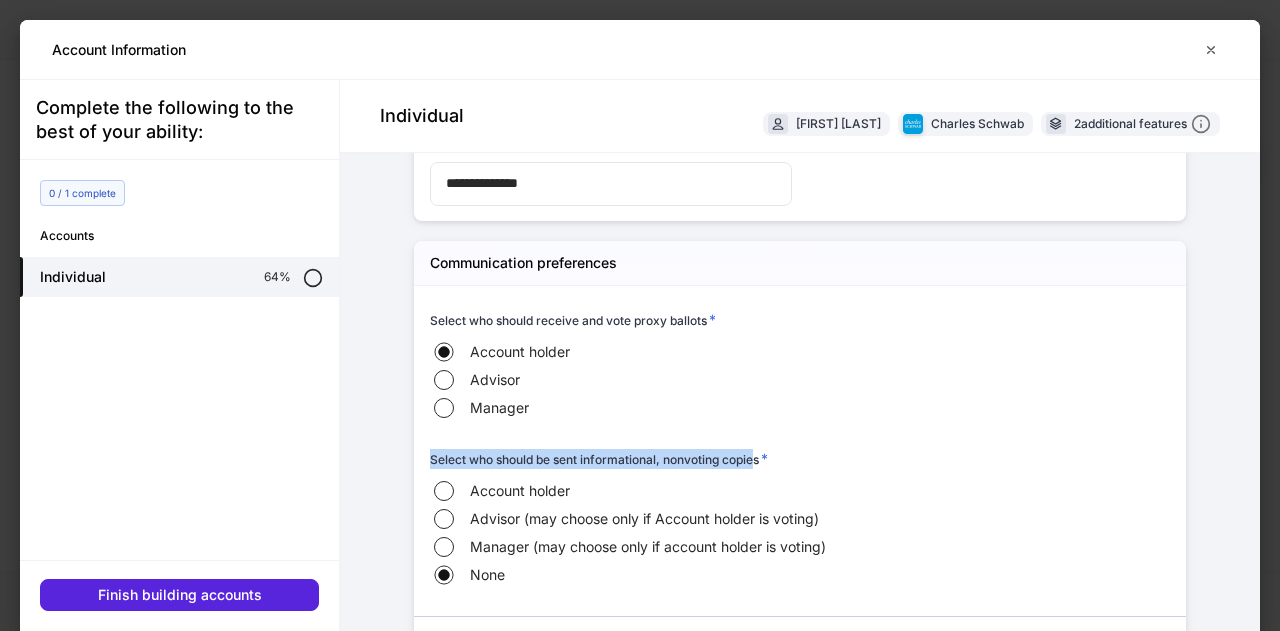 drag, startPoint x: 408, startPoint y: 449, endPoint x: 745, endPoint y: 459, distance: 337.14835 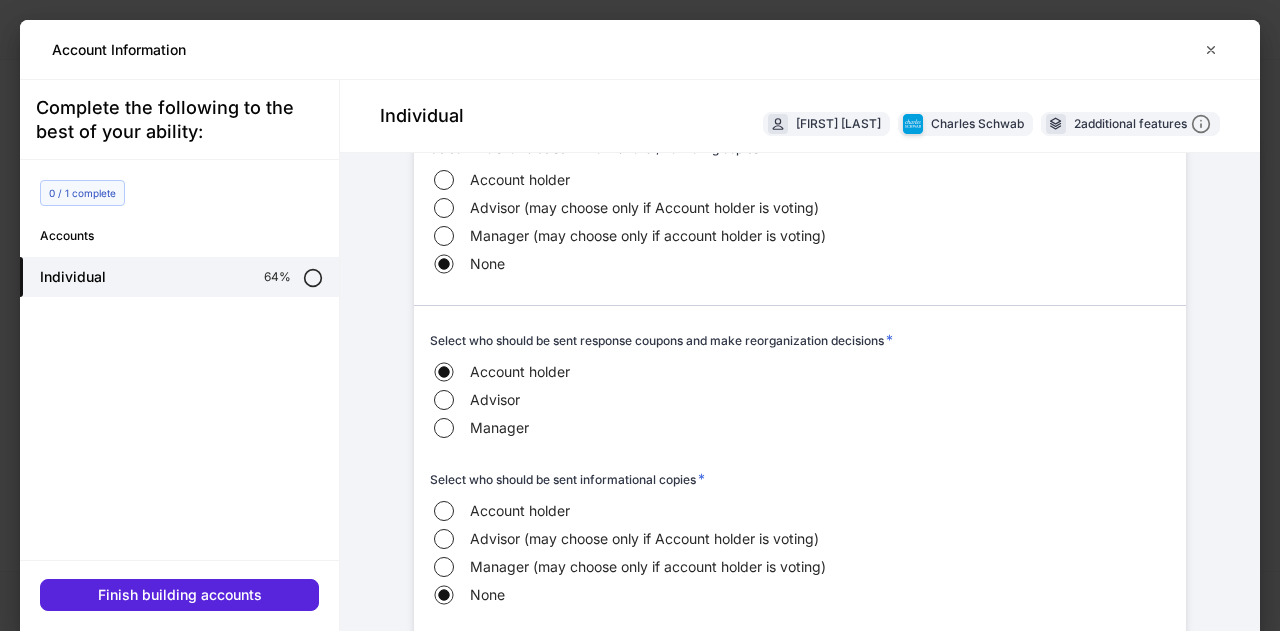 scroll, scrollTop: 1012, scrollLeft: 0, axis: vertical 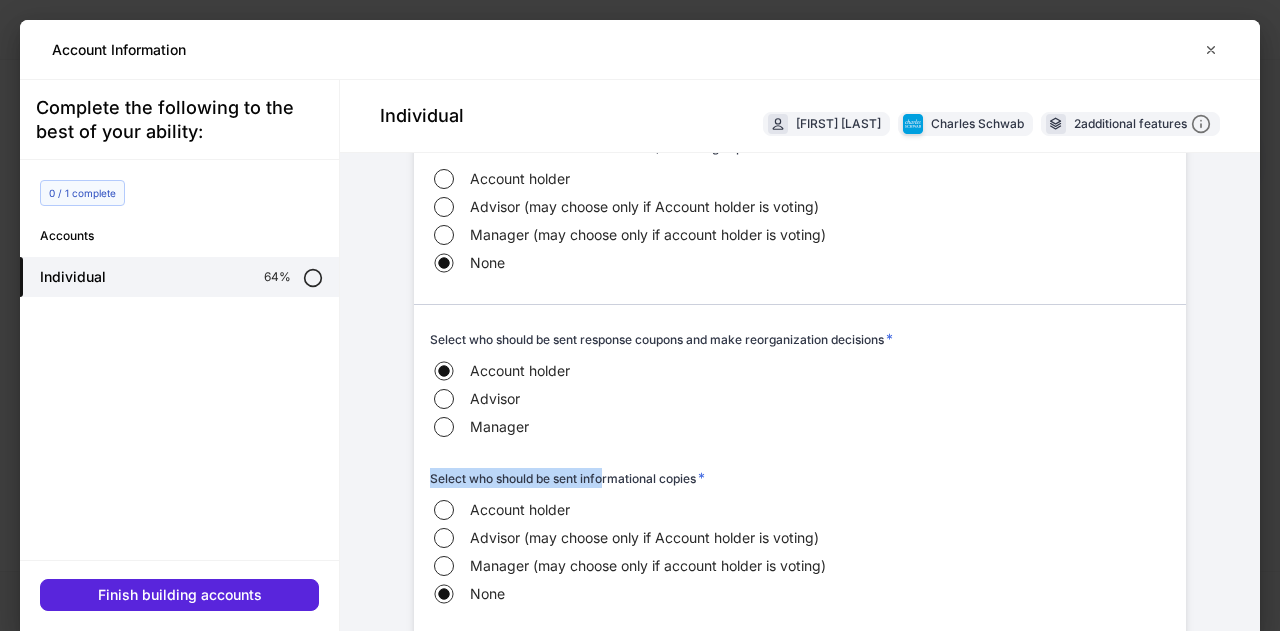 drag, startPoint x: 418, startPoint y: 472, endPoint x: 600, endPoint y: 483, distance: 182.3321 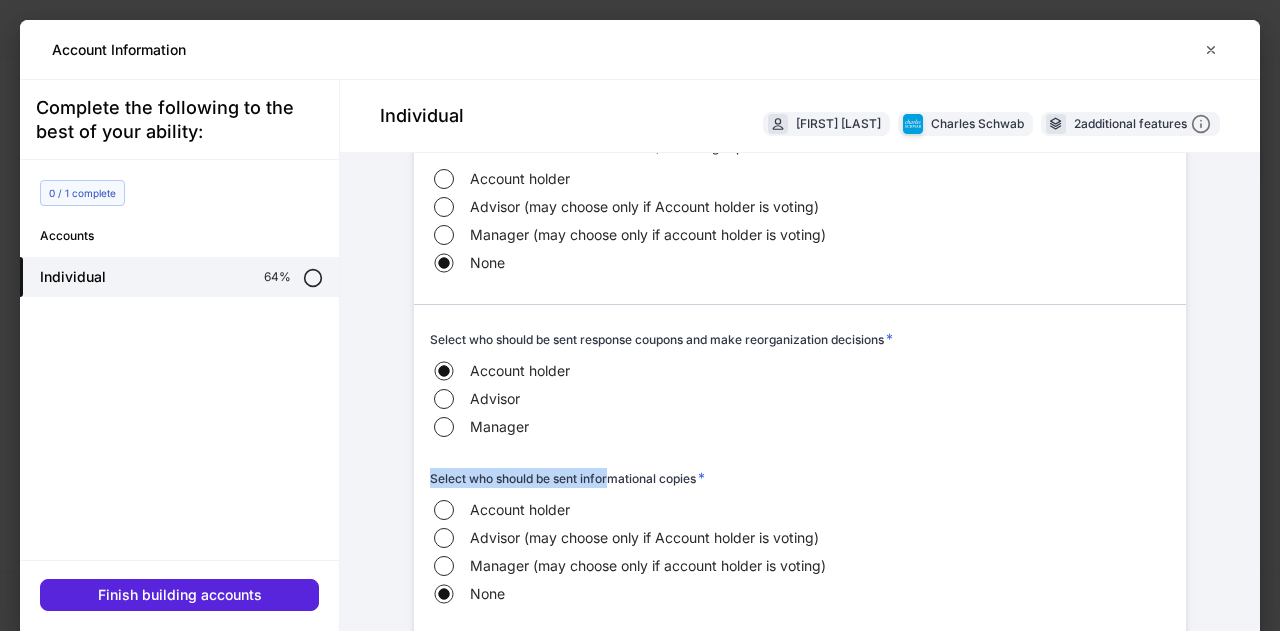 click on "**********" at bounding box center (800, 1504) 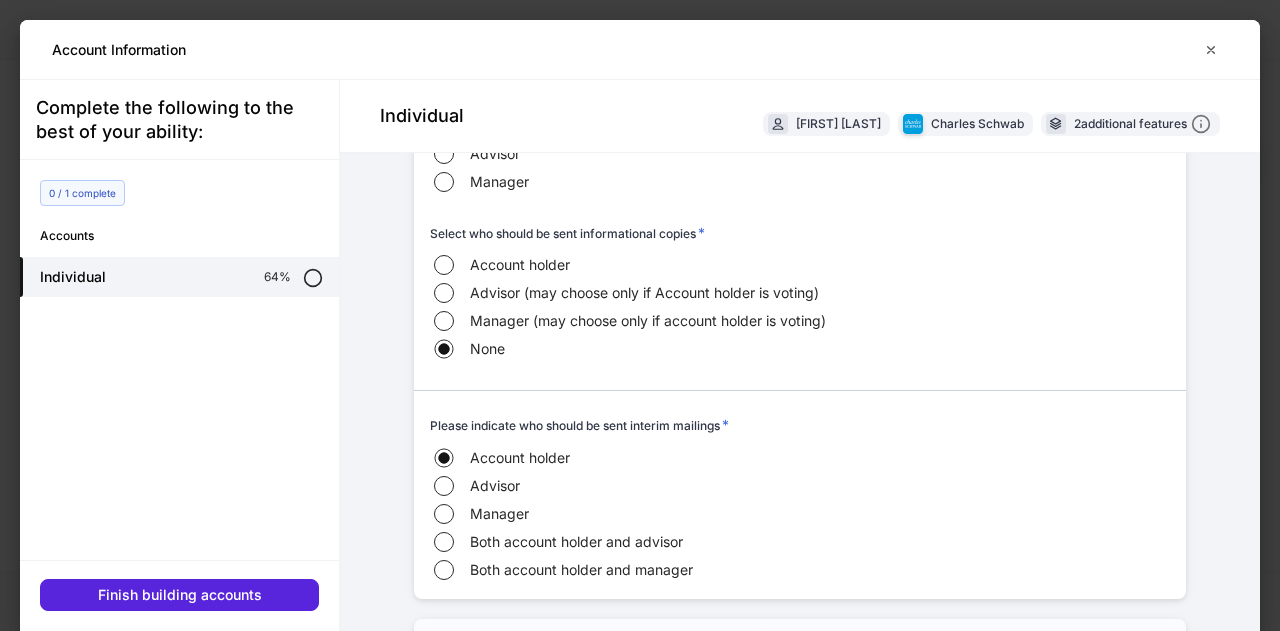 scroll, scrollTop: 1258, scrollLeft: 0, axis: vertical 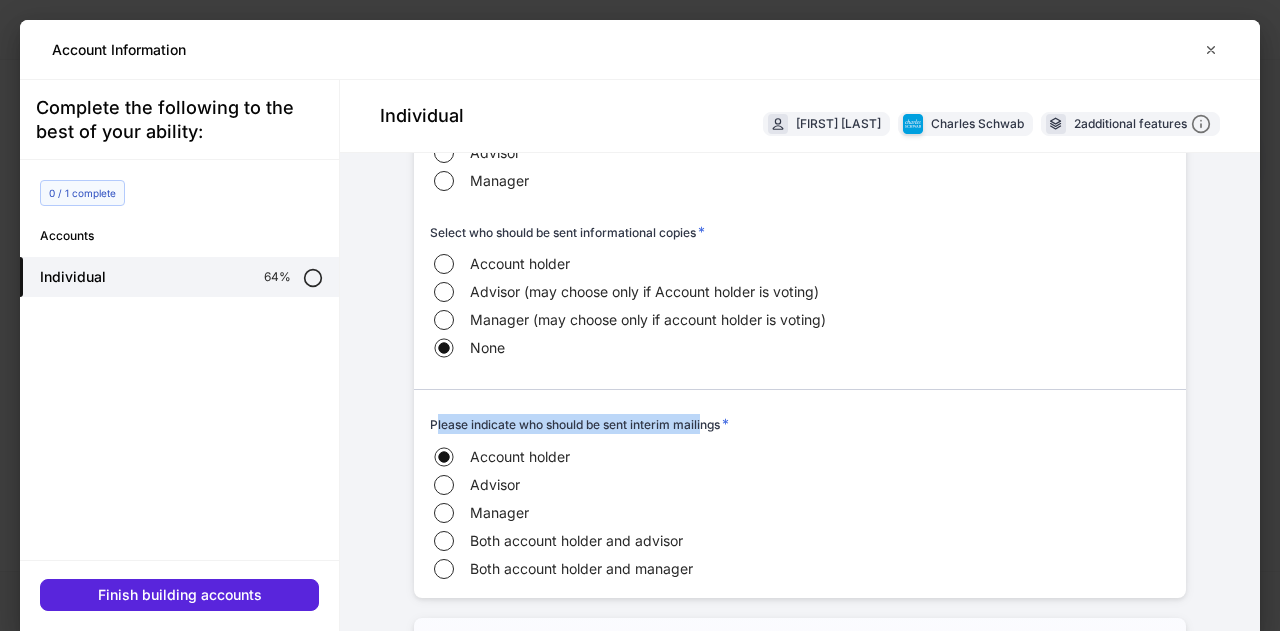 drag, startPoint x: 427, startPoint y: 425, endPoint x: 696, endPoint y: 415, distance: 269.18582 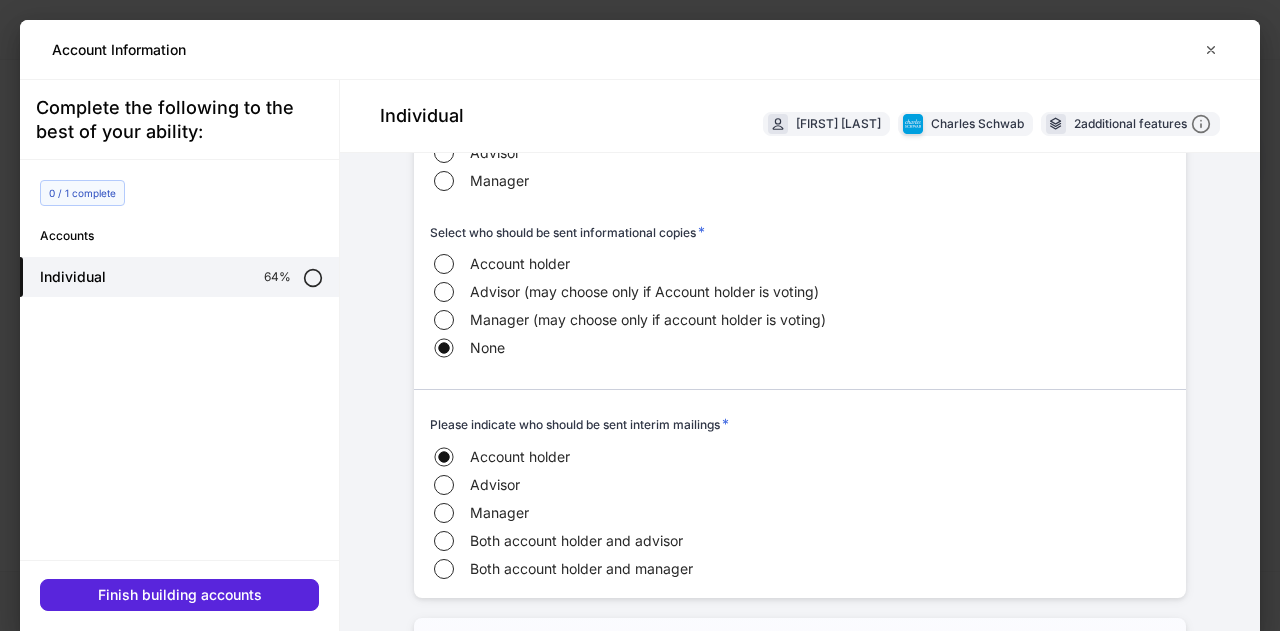 click on "Complete the following to the best of your ability: 0 / 1 complete Accounts Individual 64% Finish building accounts" at bounding box center [179, 355] 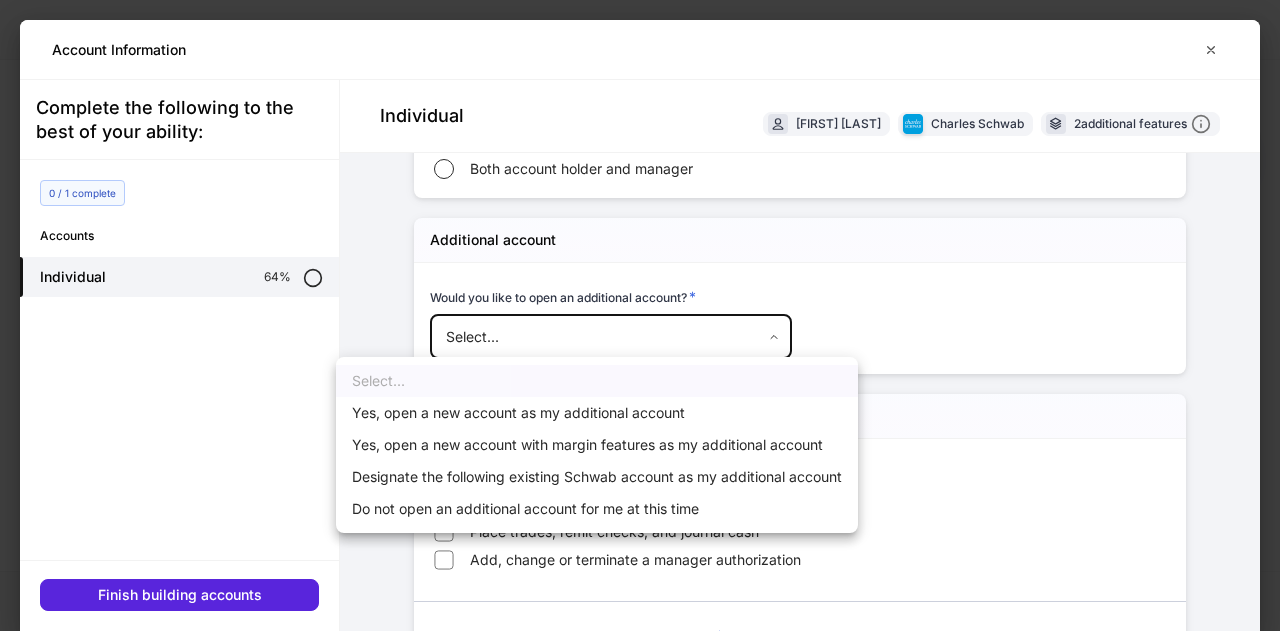 click on "**********" at bounding box center [640, 315] 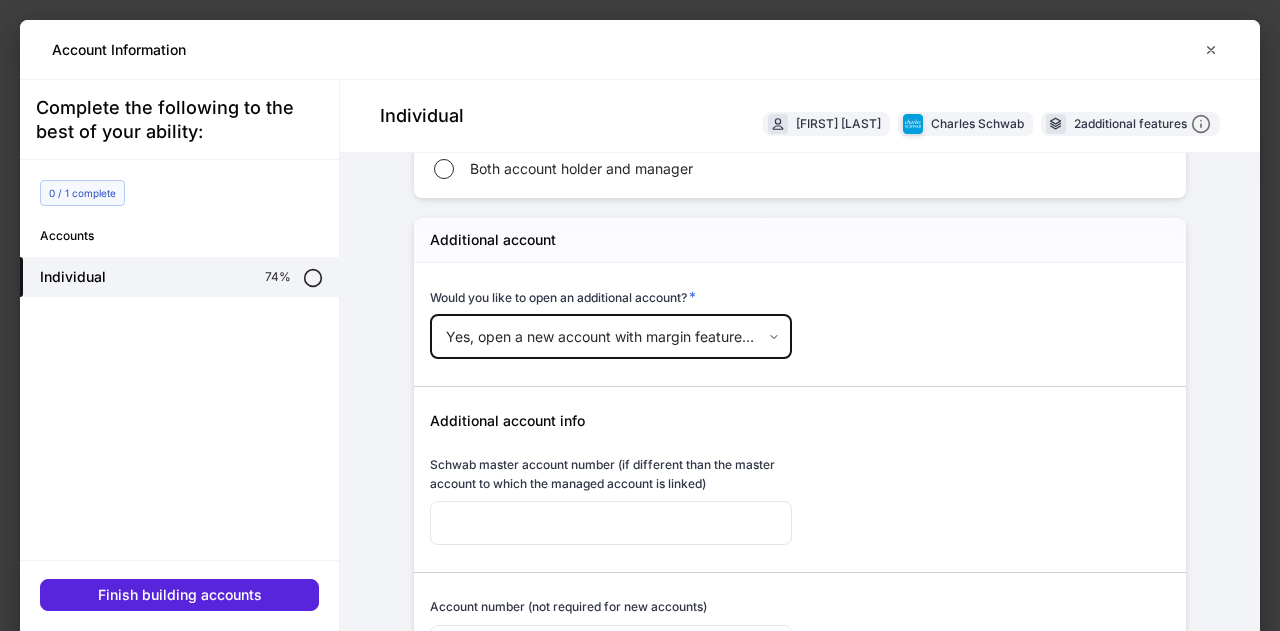 click at bounding box center [792, 374] 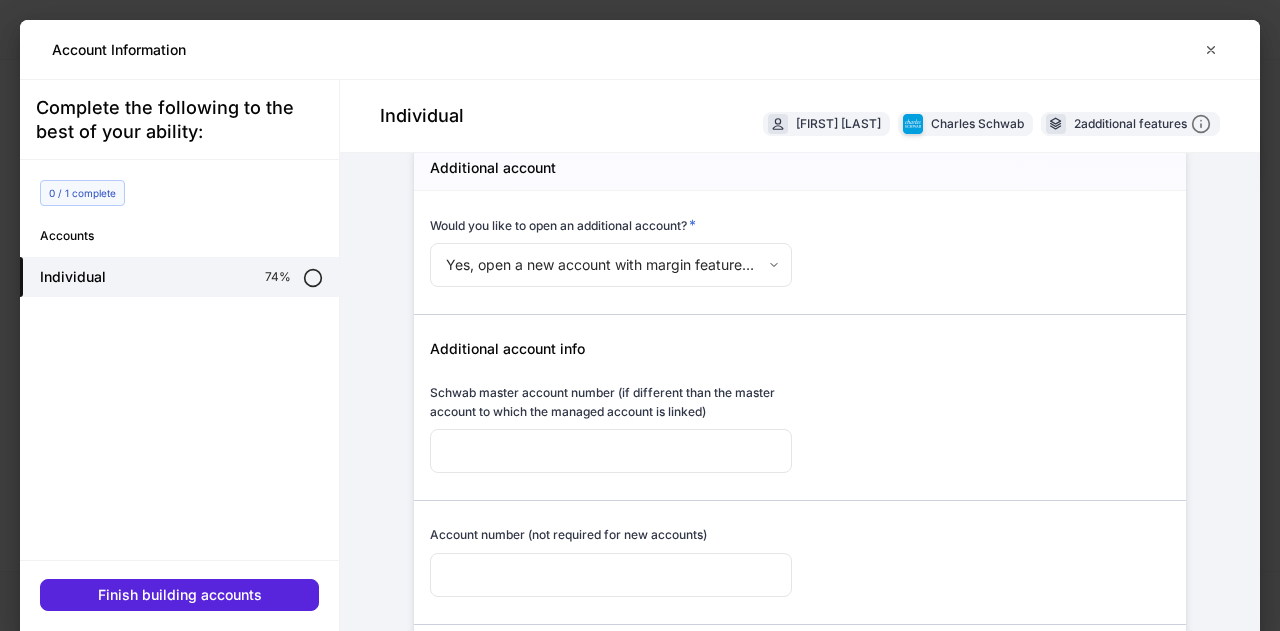 scroll, scrollTop: 1736, scrollLeft: 0, axis: vertical 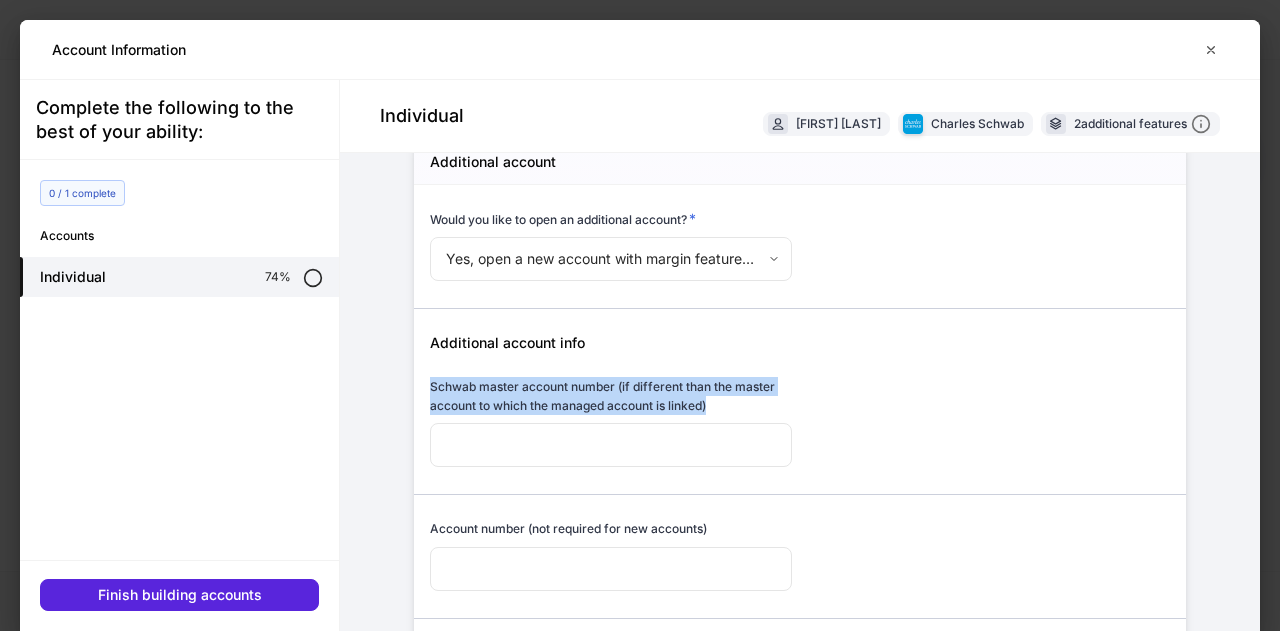 drag, startPoint x: 422, startPoint y: 382, endPoint x: 756, endPoint y: 402, distance: 334.59827 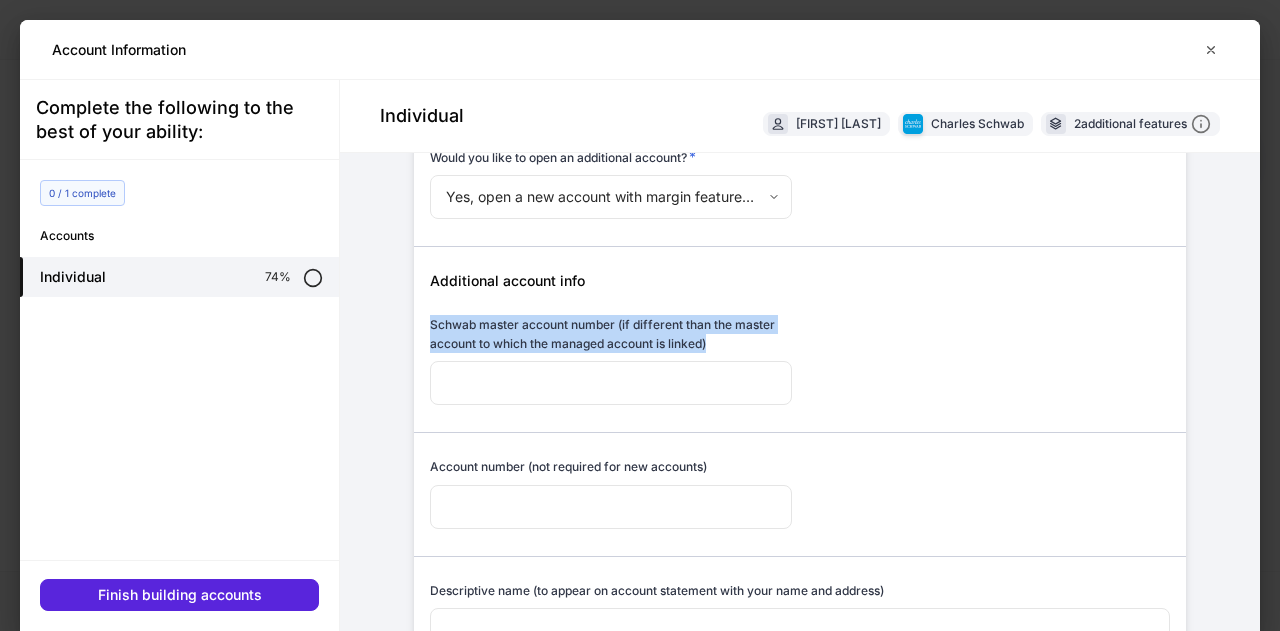 scroll, scrollTop: 1805, scrollLeft: 0, axis: vertical 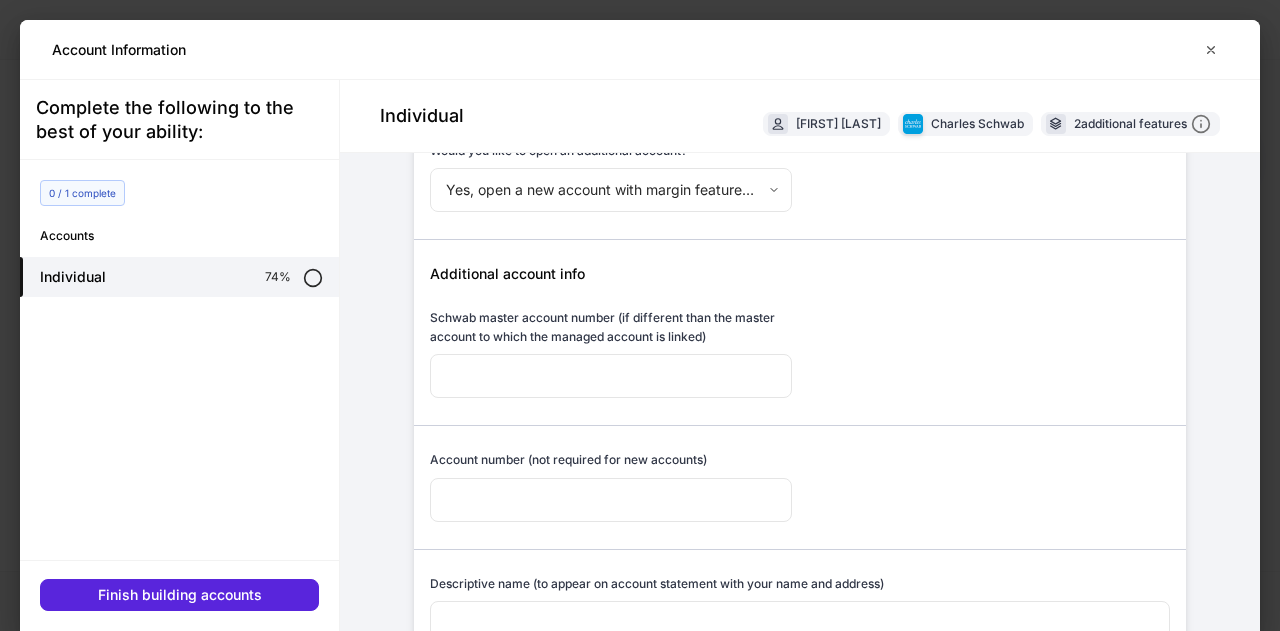 click at bounding box center (792, 413) 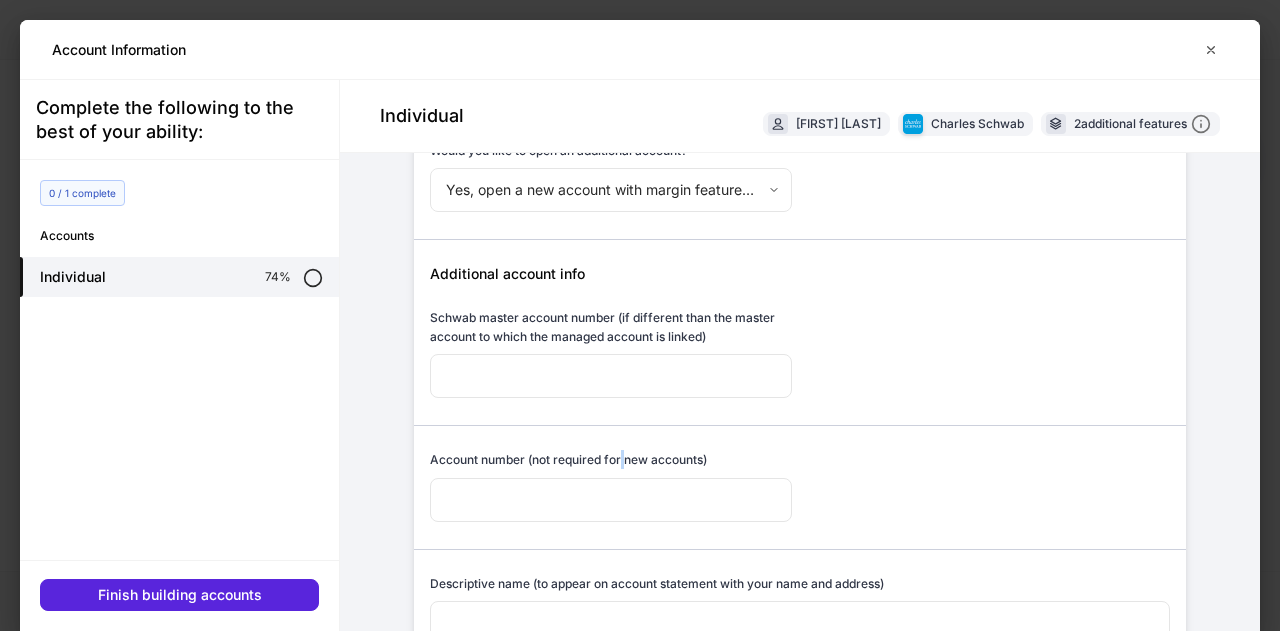 click on "Account number (not required for new accounts)" at bounding box center (568, 459) 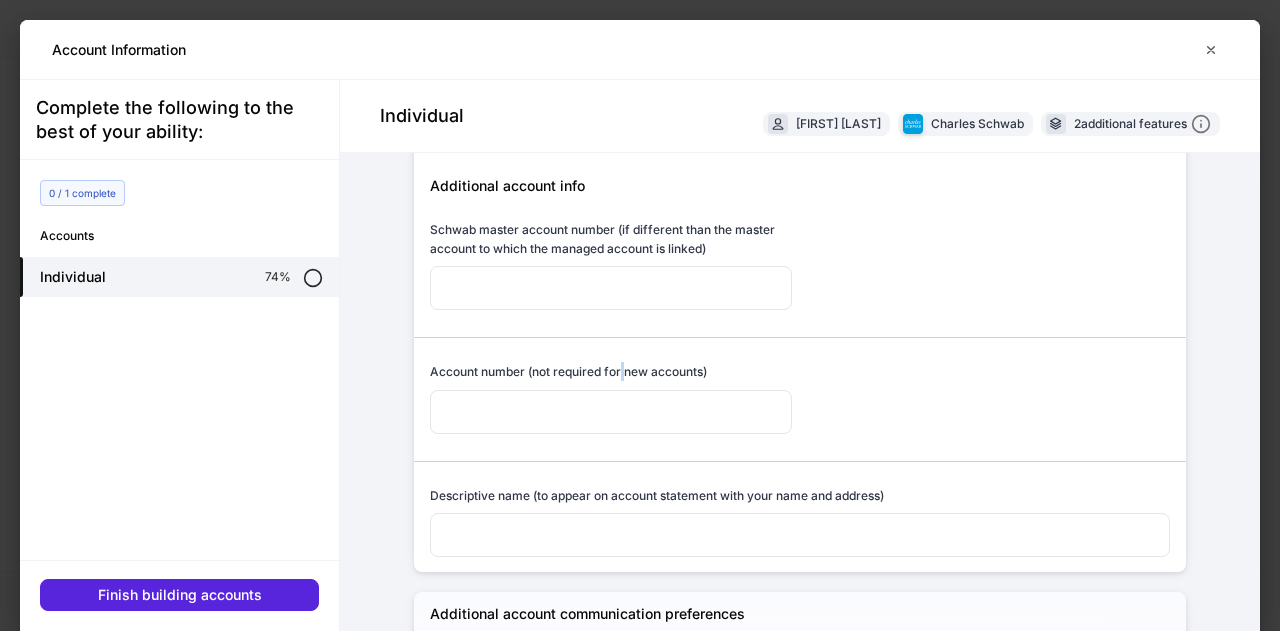 scroll, scrollTop: 1891, scrollLeft: 0, axis: vertical 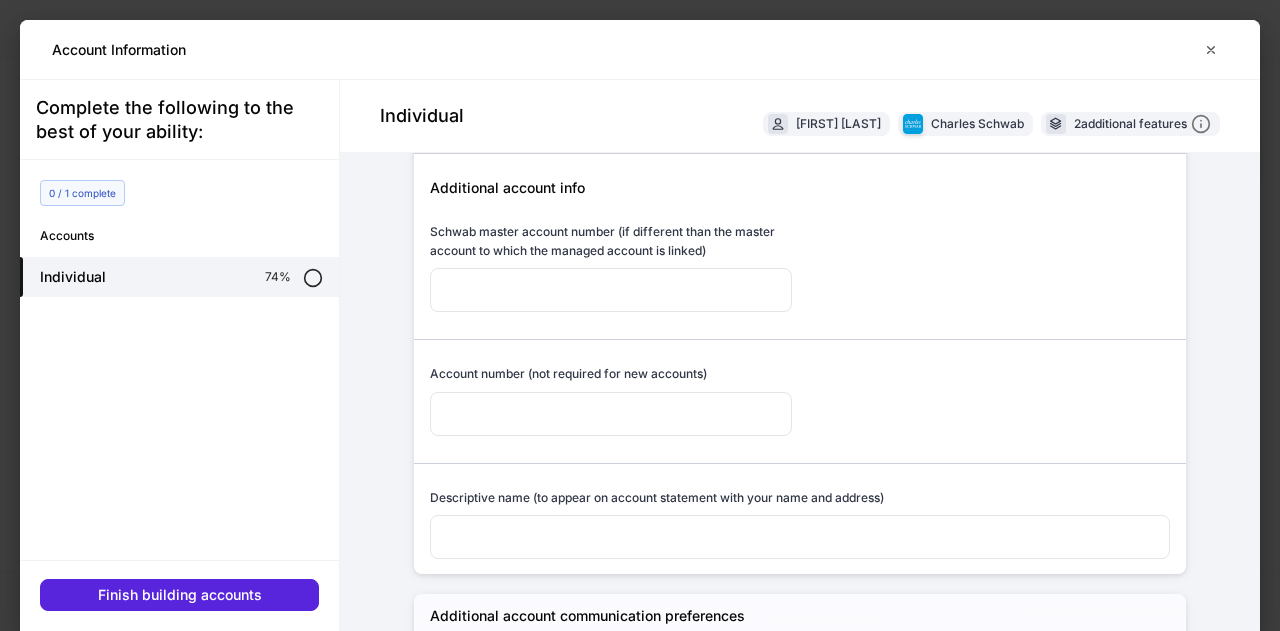 click on "Schwab master account number (if different than the master account to which the managed account is linked)" at bounding box center [611, 241] 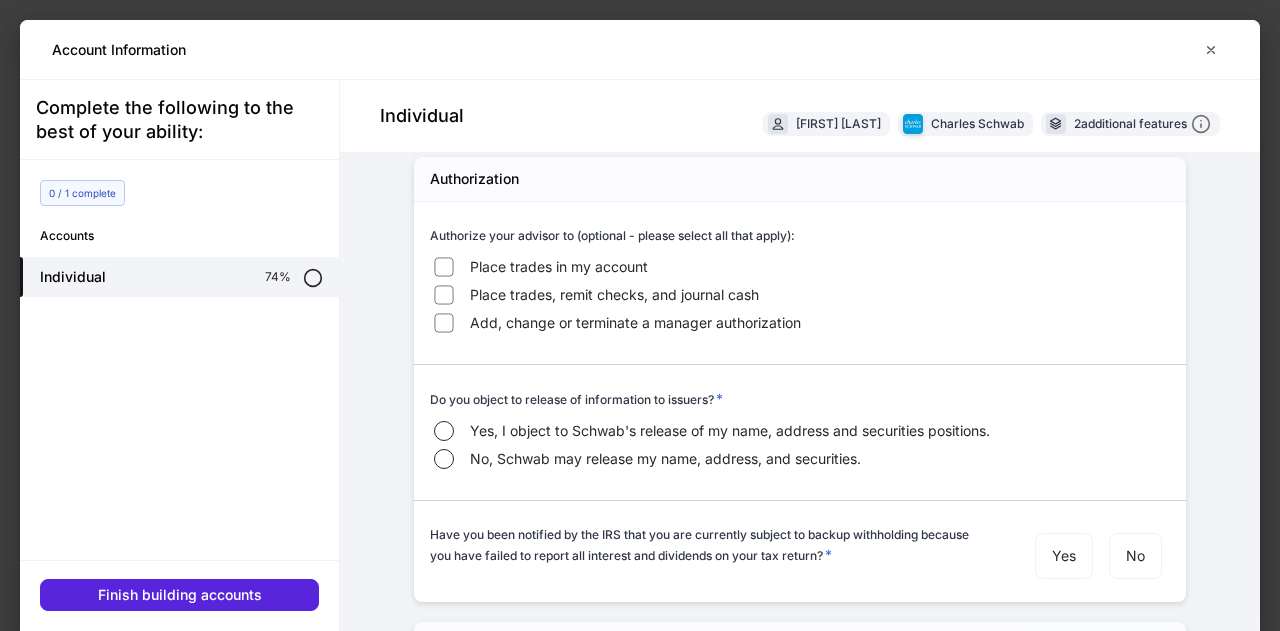 scroll, scrollTop: 3094, scrollLeft: 0, axis: vertical 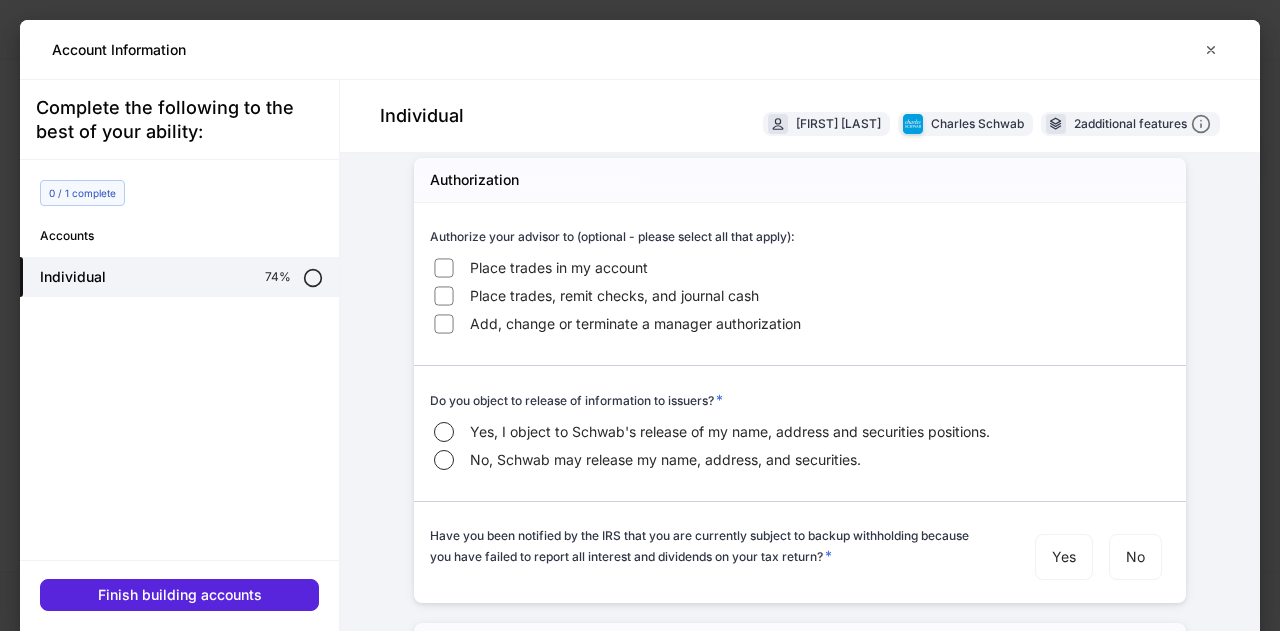 click on "No, Schwab may release my name, address, and securities." at bounding box center [665, 460] 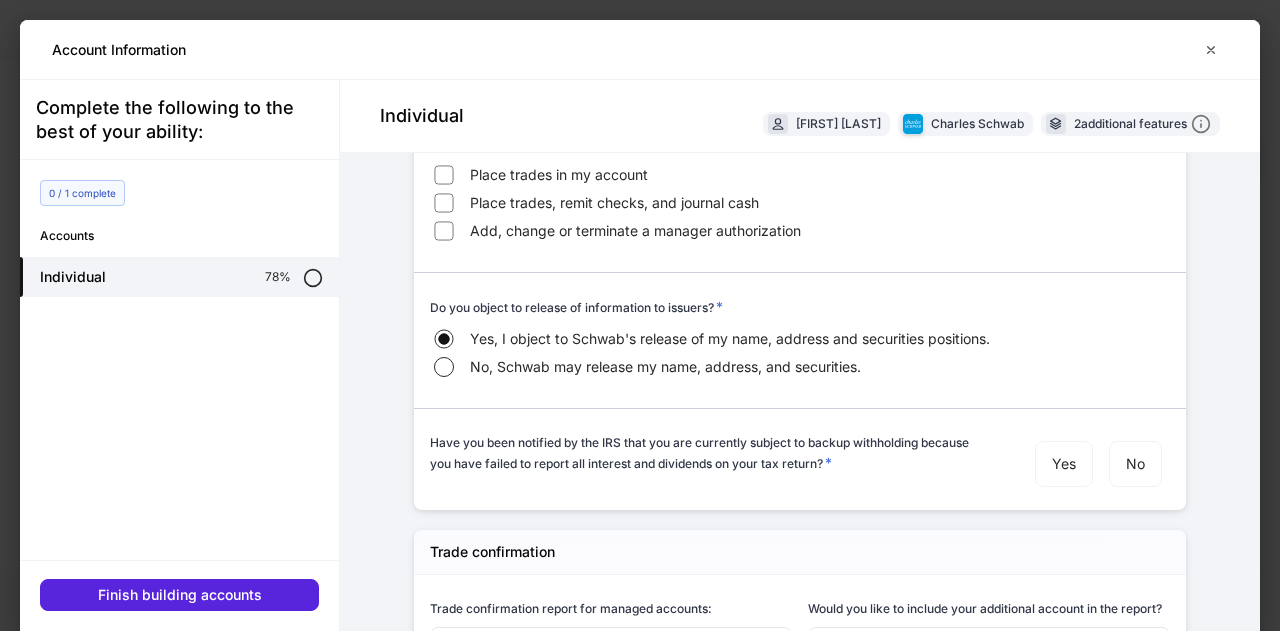 scroll, scrollTop: 3187, scrollLeft: 0, axis: vertical 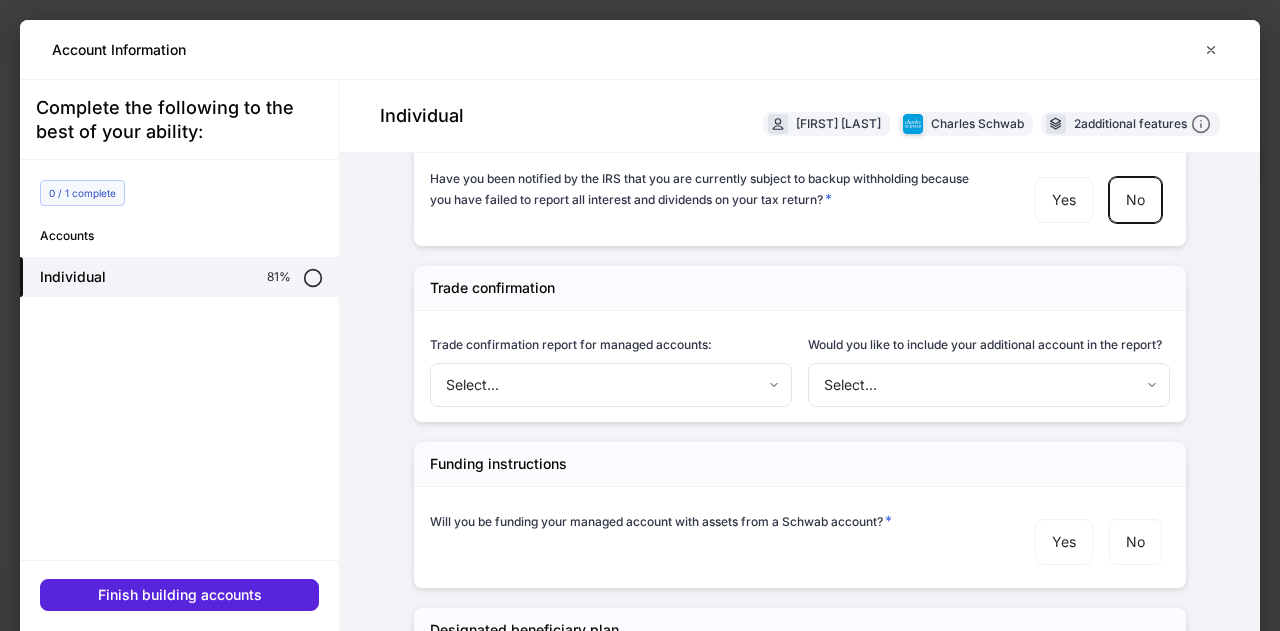 click on "**********" at bounding box center (640, 315) 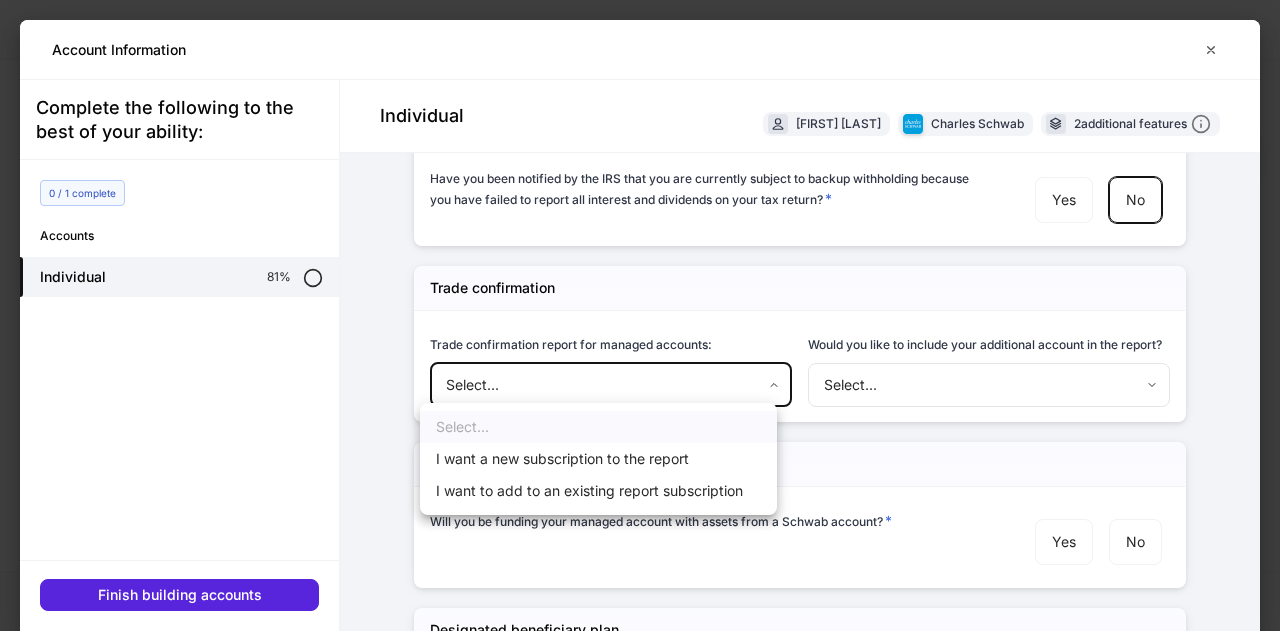 click at bounding box center [640, 315] 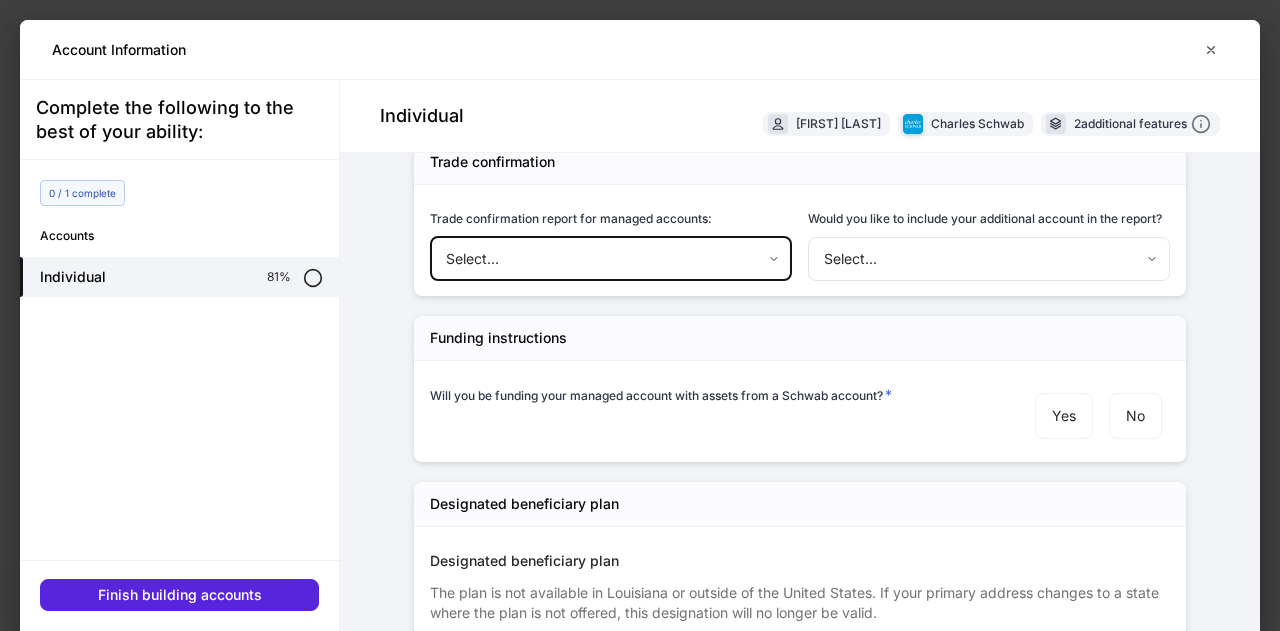 scroll, scrollTop: 3577, scrollLeft: 0, axis: vertical 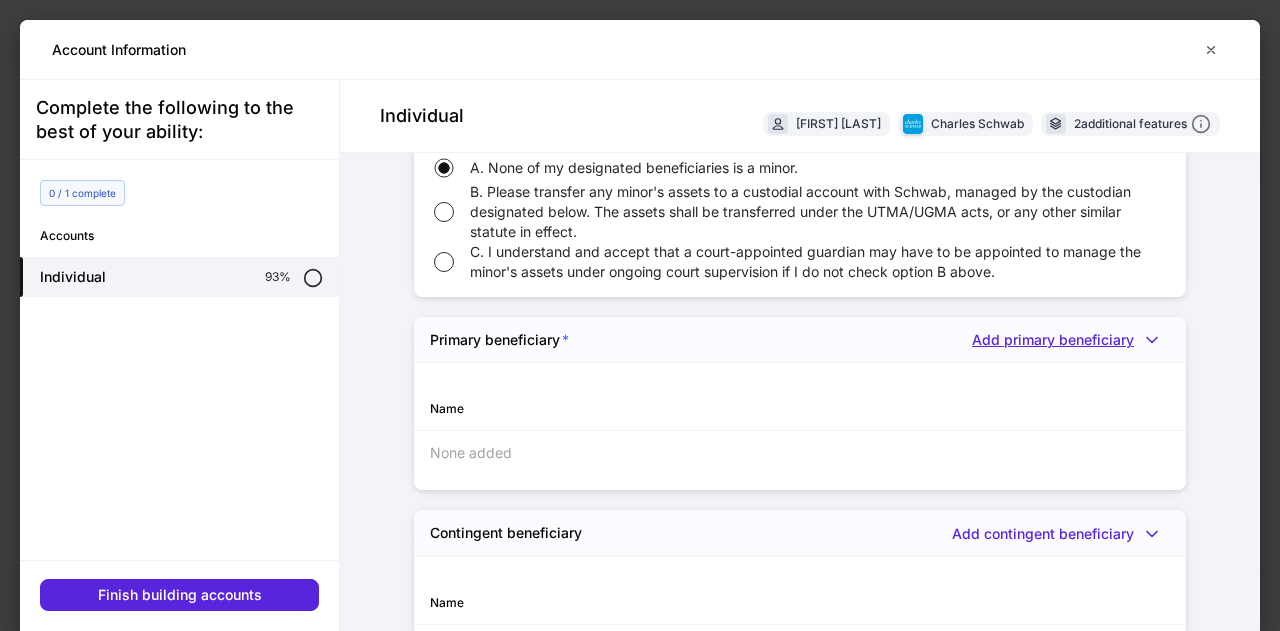 click on "Add primary beneficiary" at bounding box center [1071, 340] 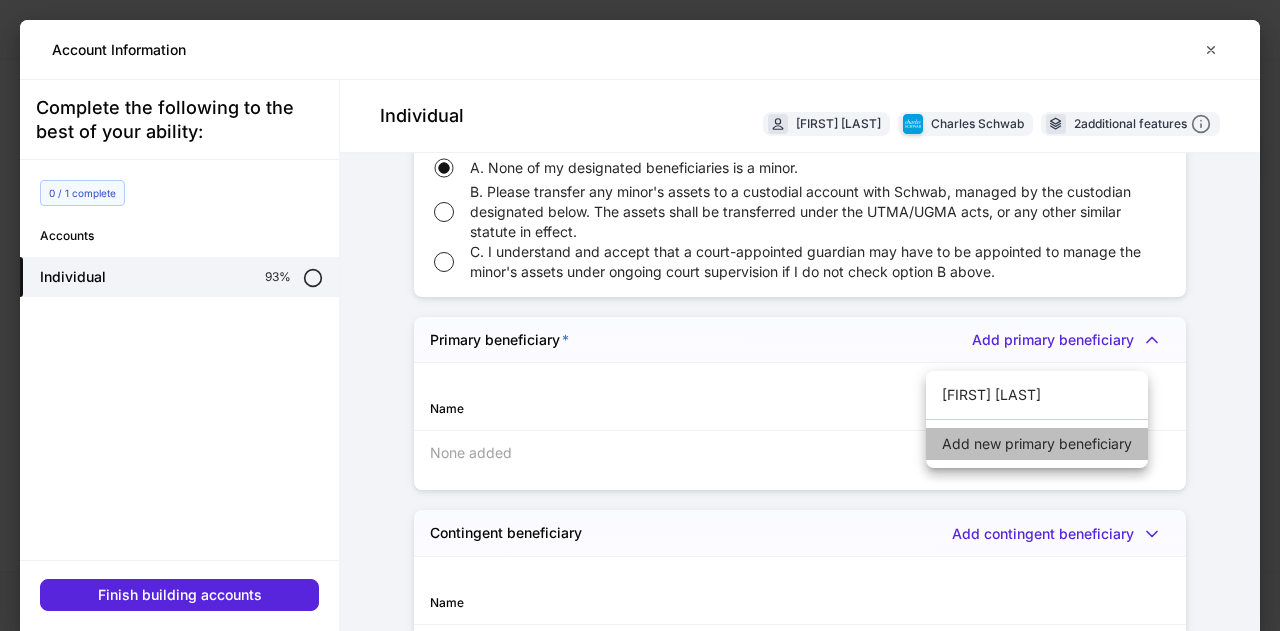 click on "Add new primary beneficiary" at bounding box center (1037, 444) 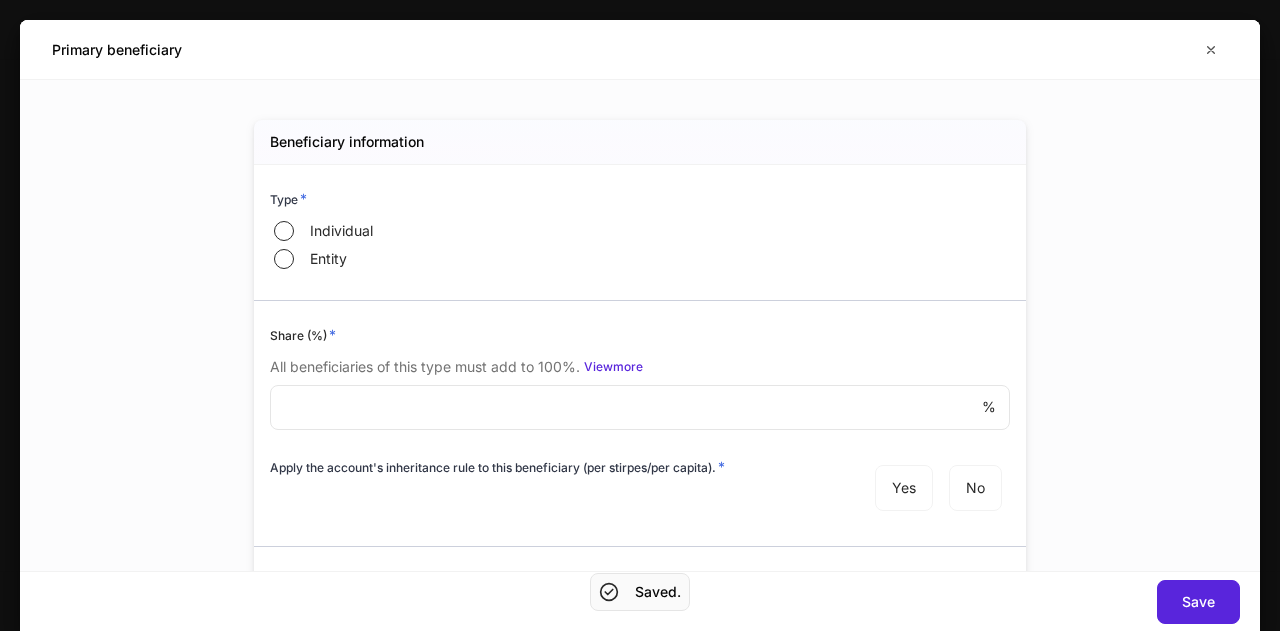 click on "Individual" at bounding box center [341, 231] 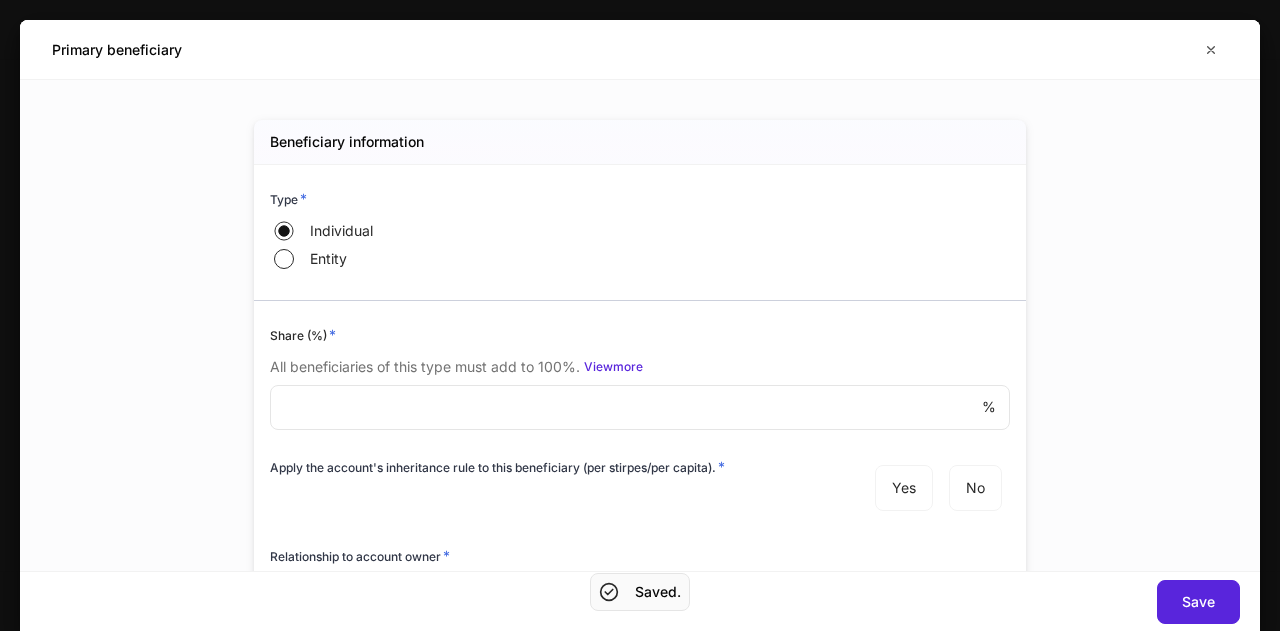 click at bounding box center [626, 407] 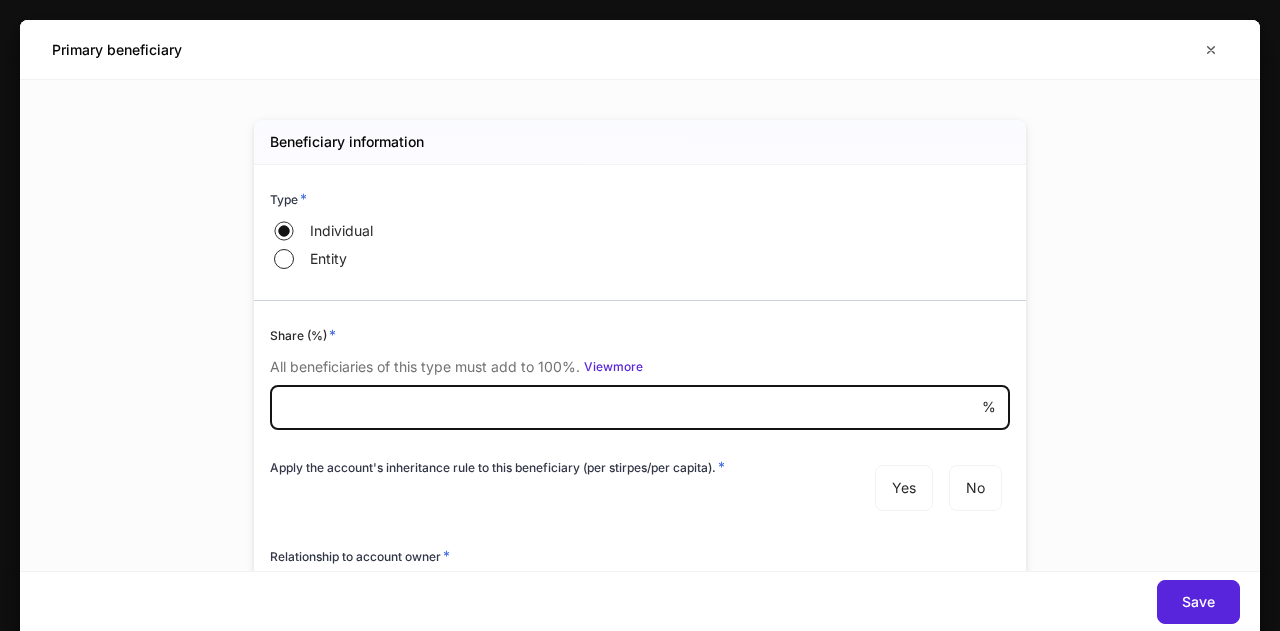 type on "***" 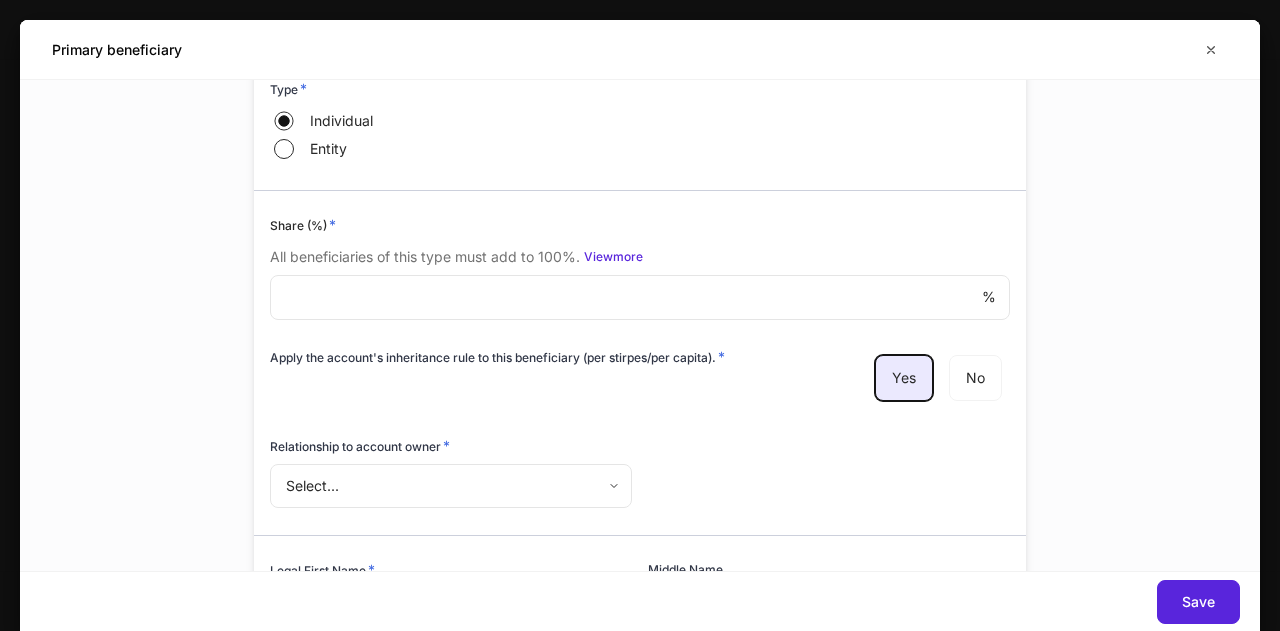 scroll, scrollTop: 152, scrollLeft: 0, axis: vertical 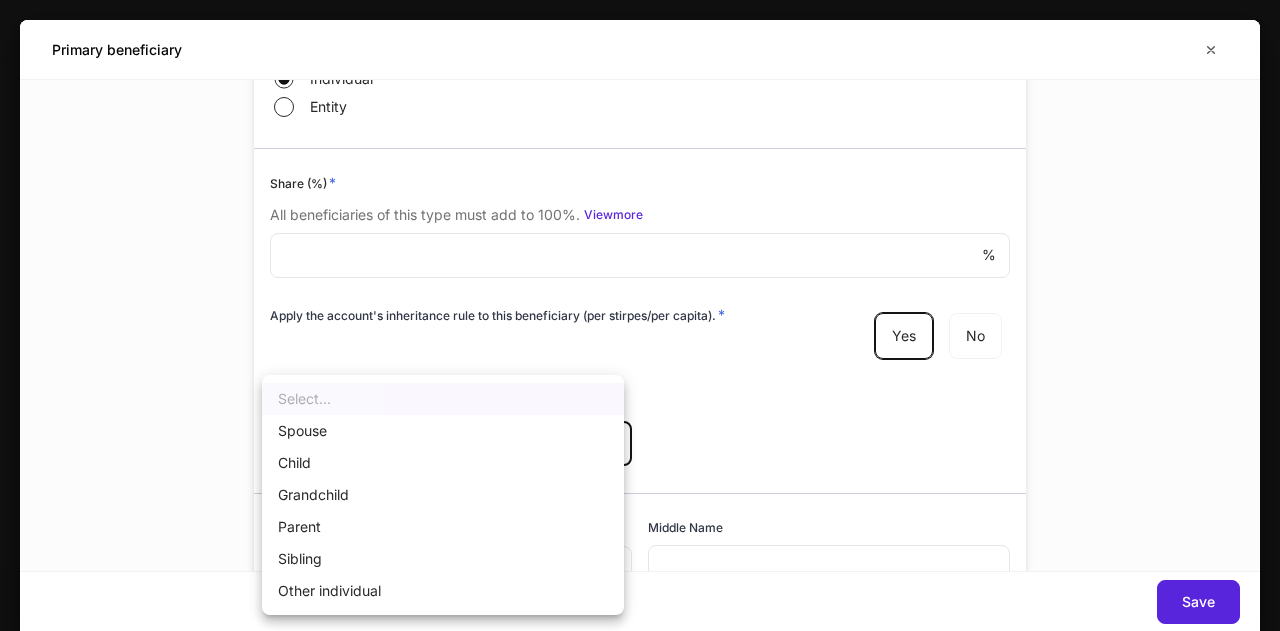 click on "**********" at bounding box center (640, 315) 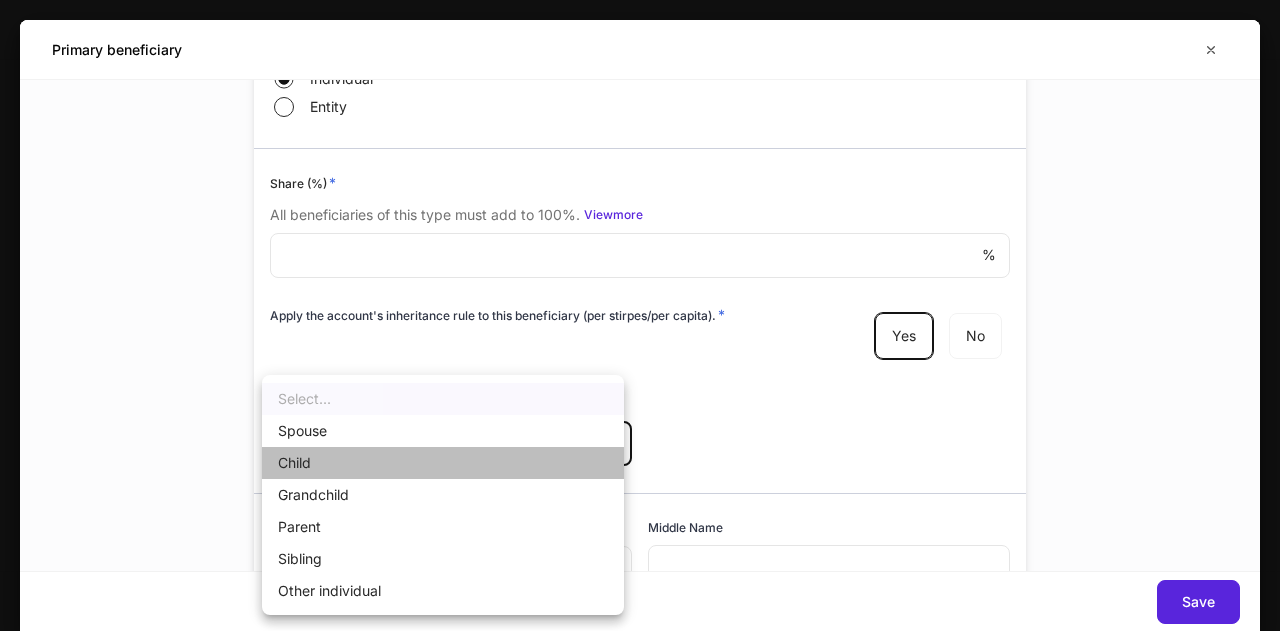 click on "Child" at bounding box center (443, 463) 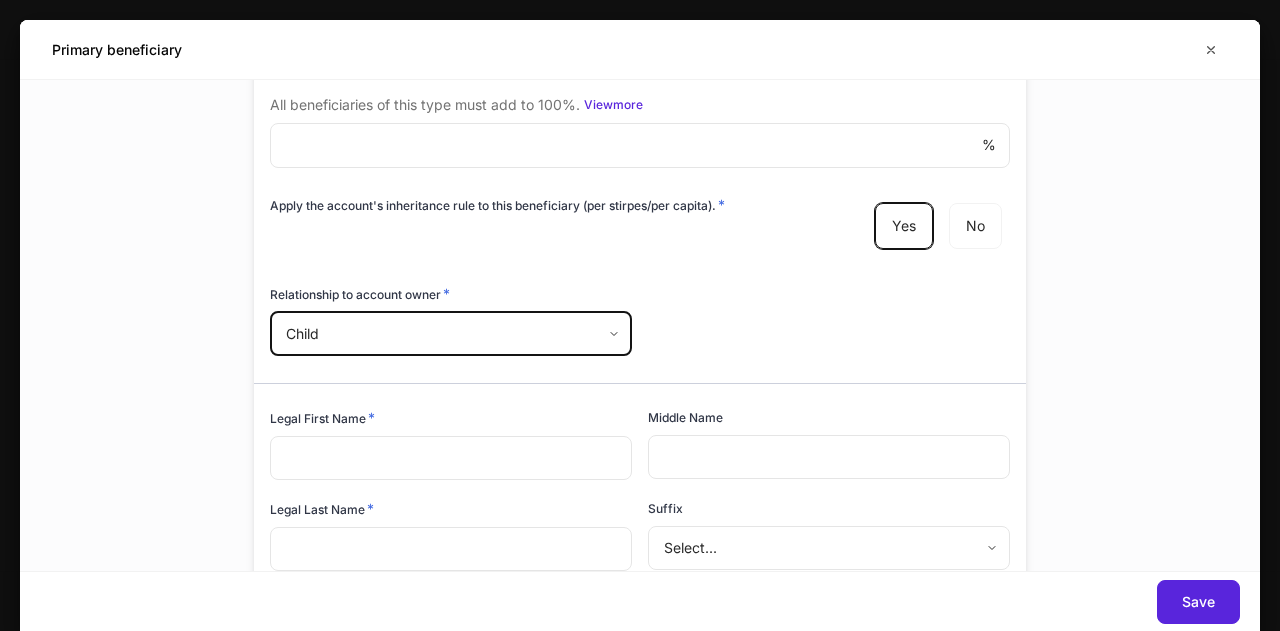 scroll, scrollTop: 264, scrollLeft: 0, axis: vertical 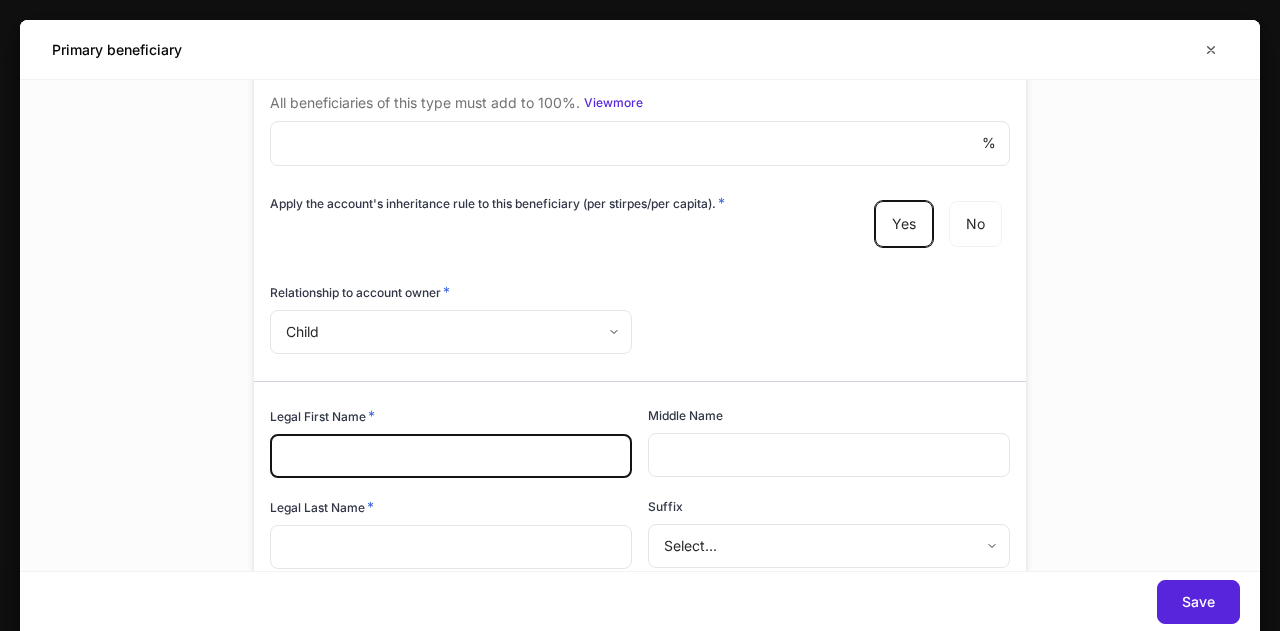 click at bounding box center [451, 456] 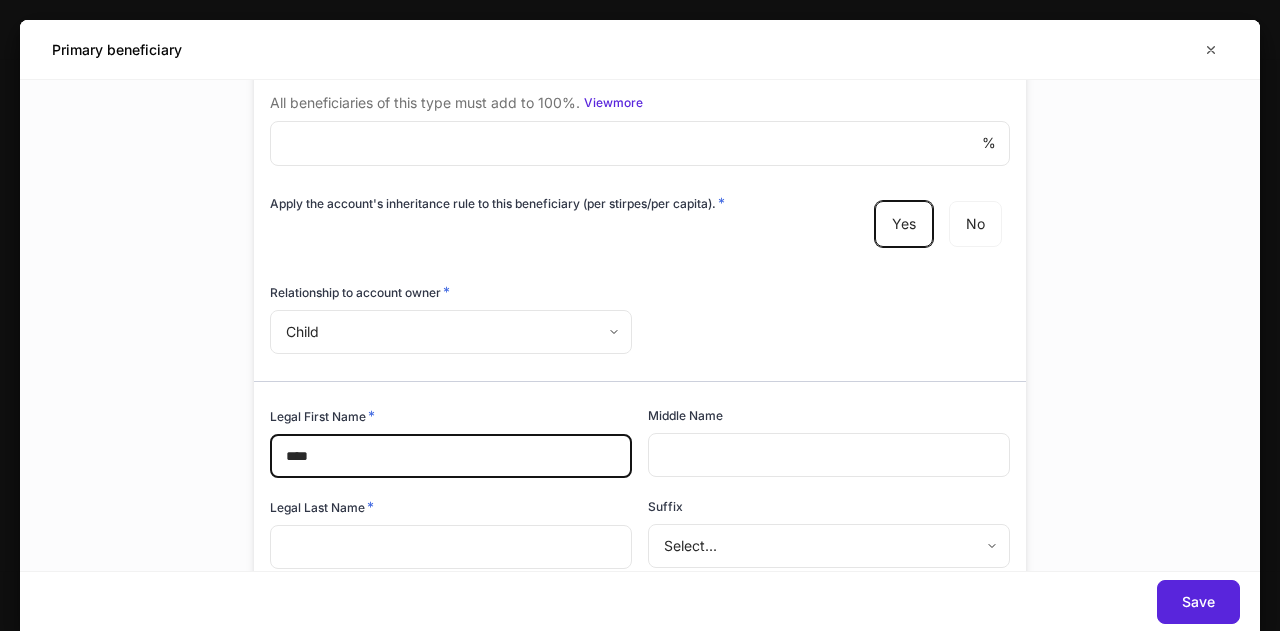 type on "****" 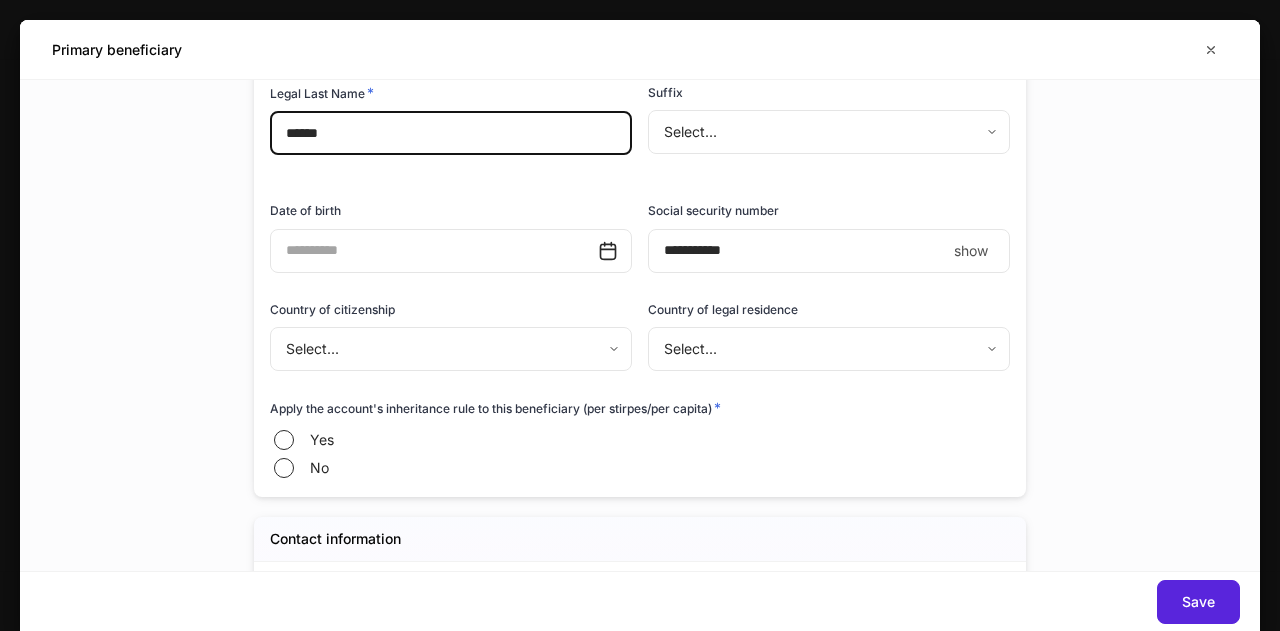 scroll, scrollTop: 677, scrollLeft: 0, axis: vertical 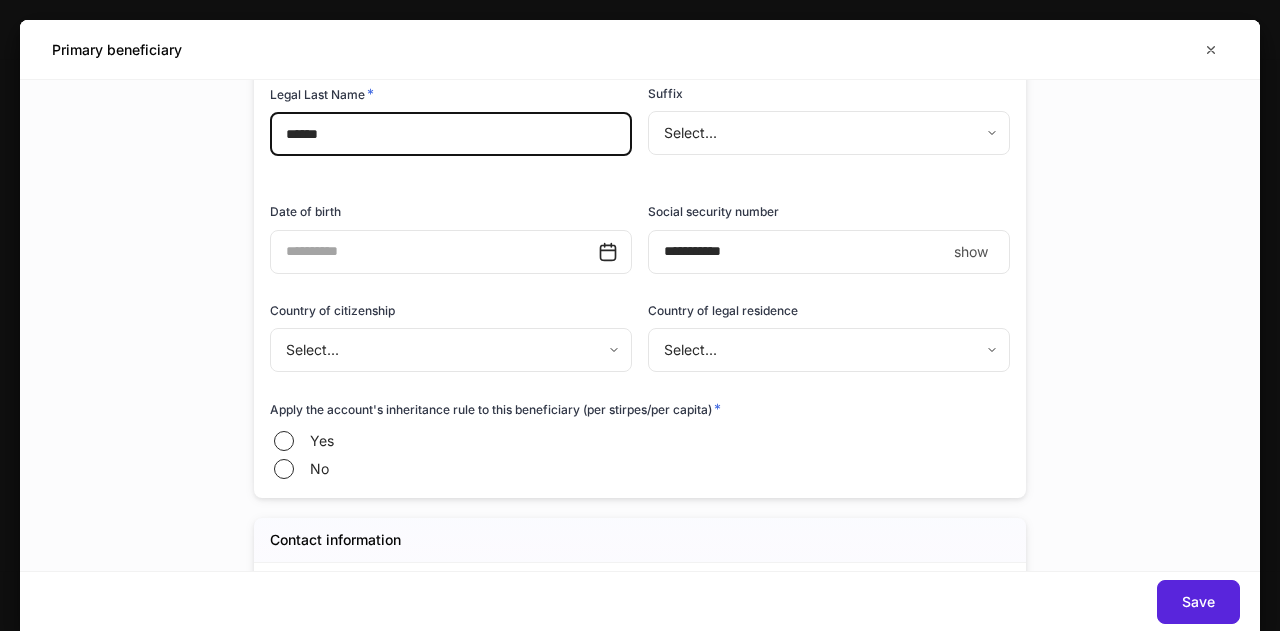 type on "******" 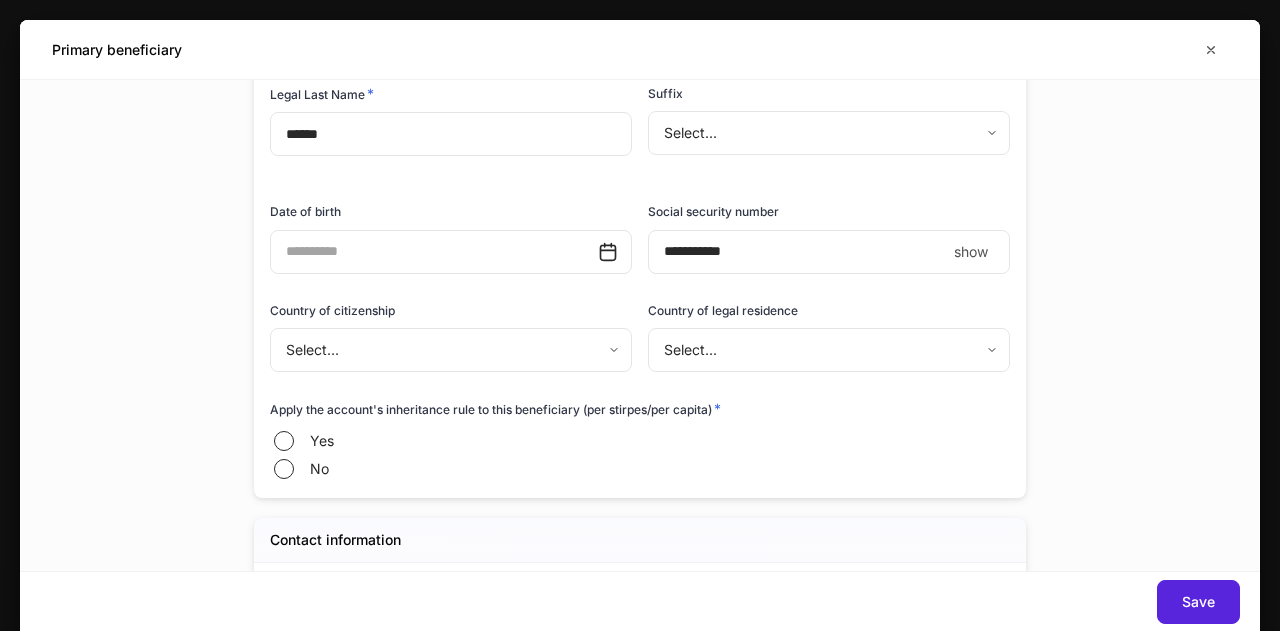 click on "Yes No" at bounding box center (640, 455) 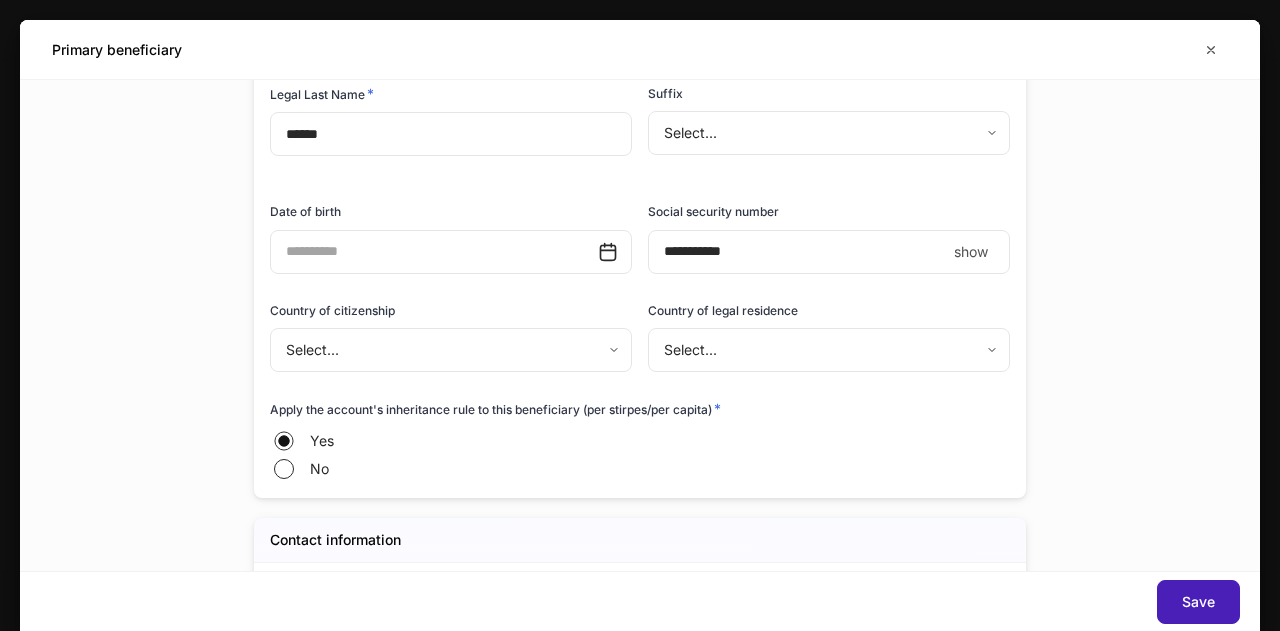 click on "Save" at bounding box center (1198, 602) 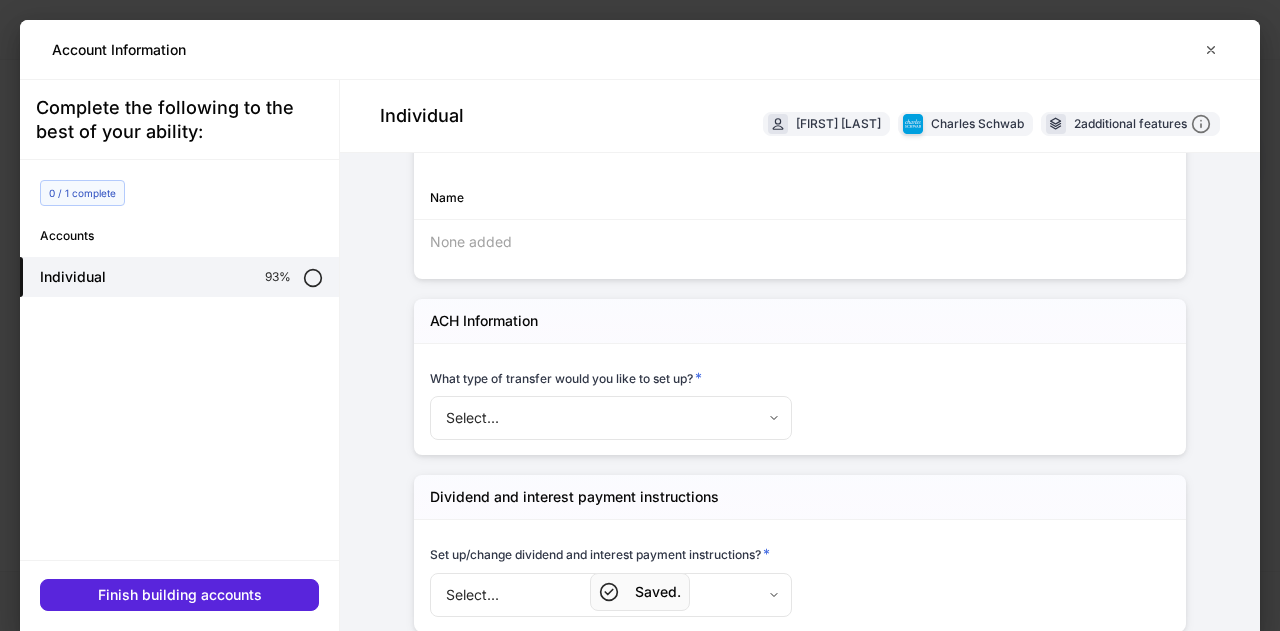 scroll, scrollTop: 5190, scrollLeft: 0, axis: vertical 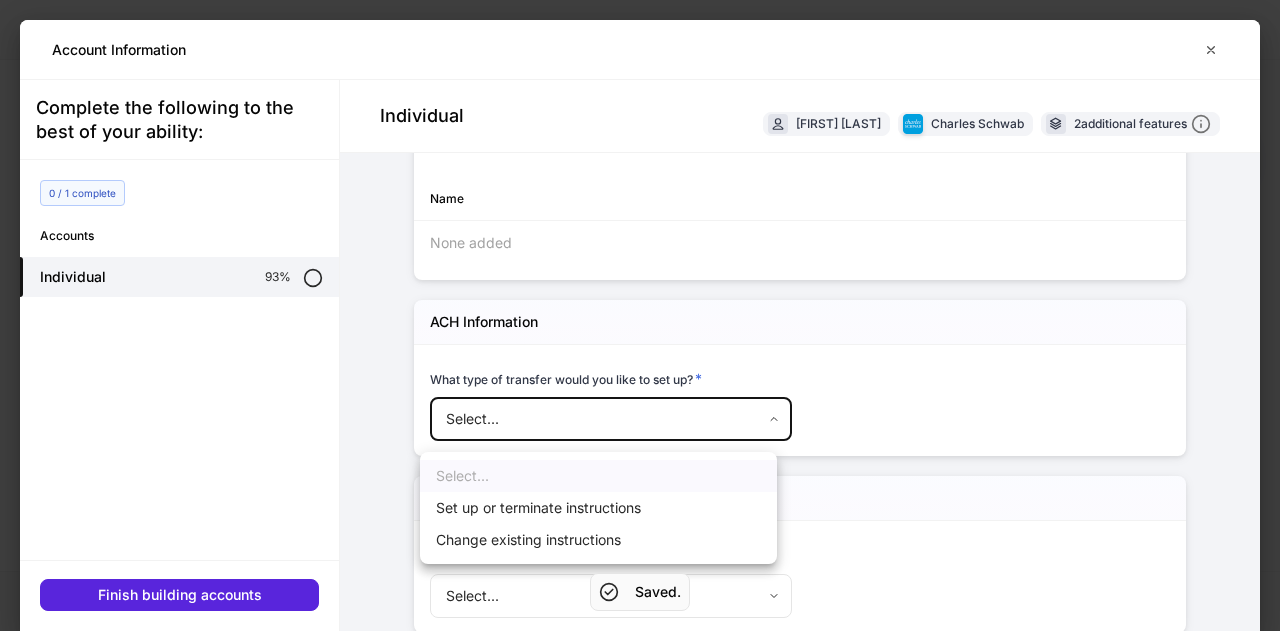 click on "**********" at bounding box center (640, 315) 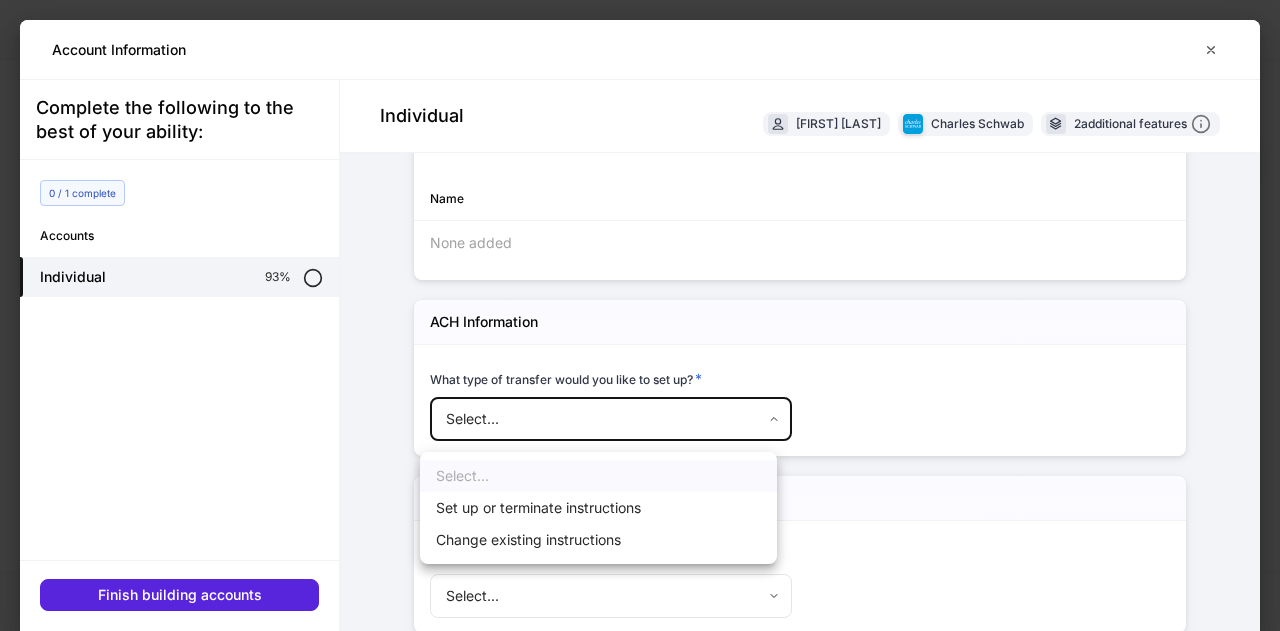 click on "Set up or terminate instructions" at bounding box center [598, 508] 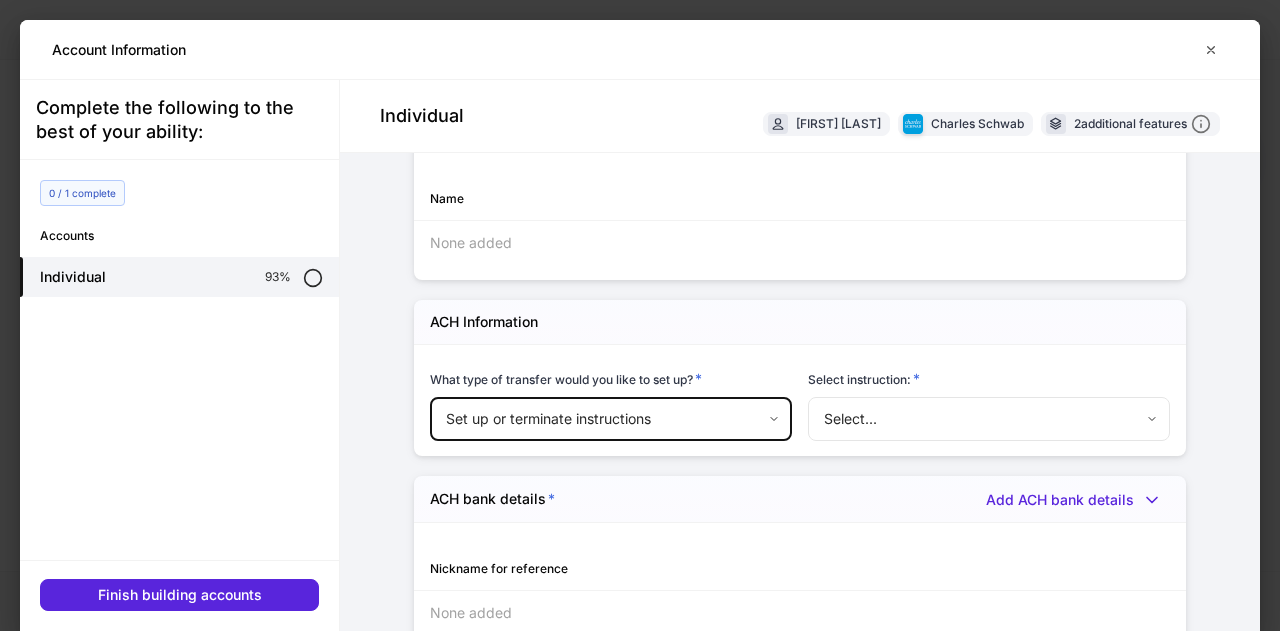 click on "**********" at bounding box center (640, 315) 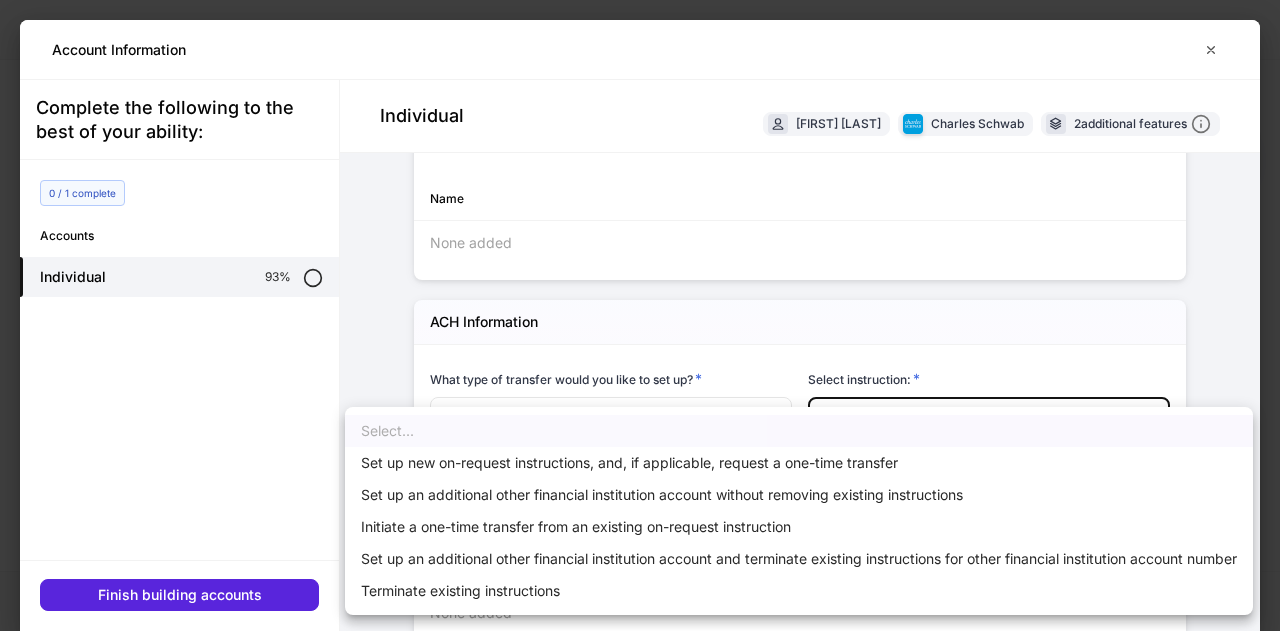 click on "Set up new on-request instructions, and, if applicable, request a one-time transfer" at bounding box center [799, 463] 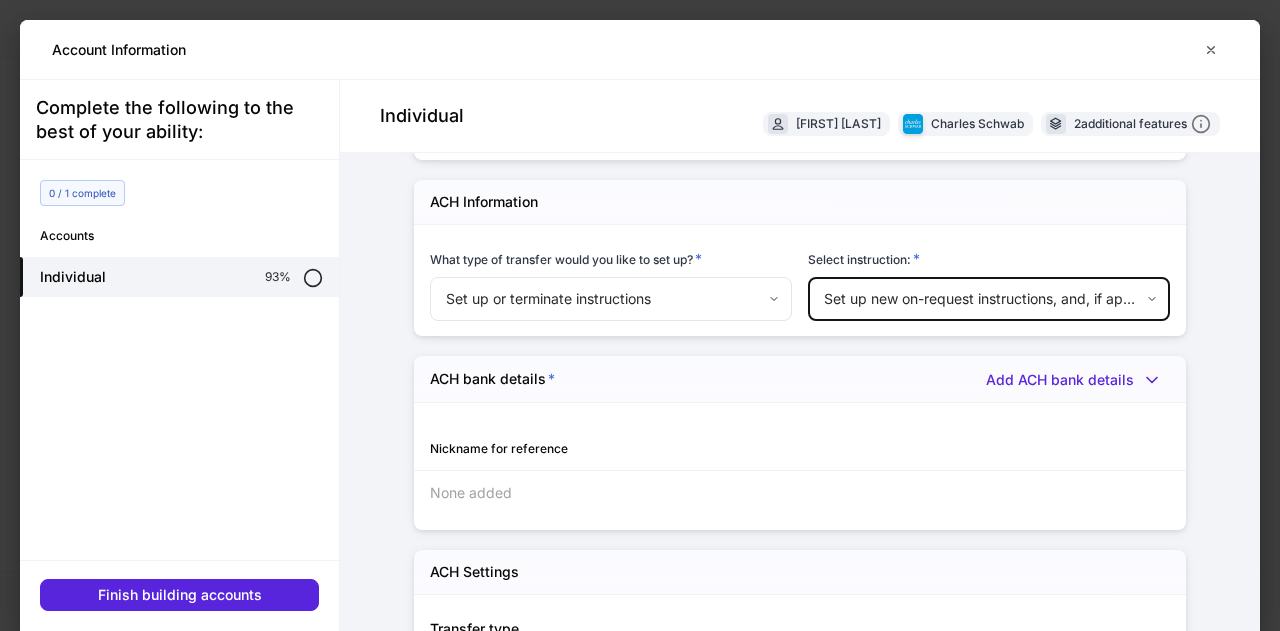 scroll, scrollTop: 5312, scrollLeft: 0, axis: vertical 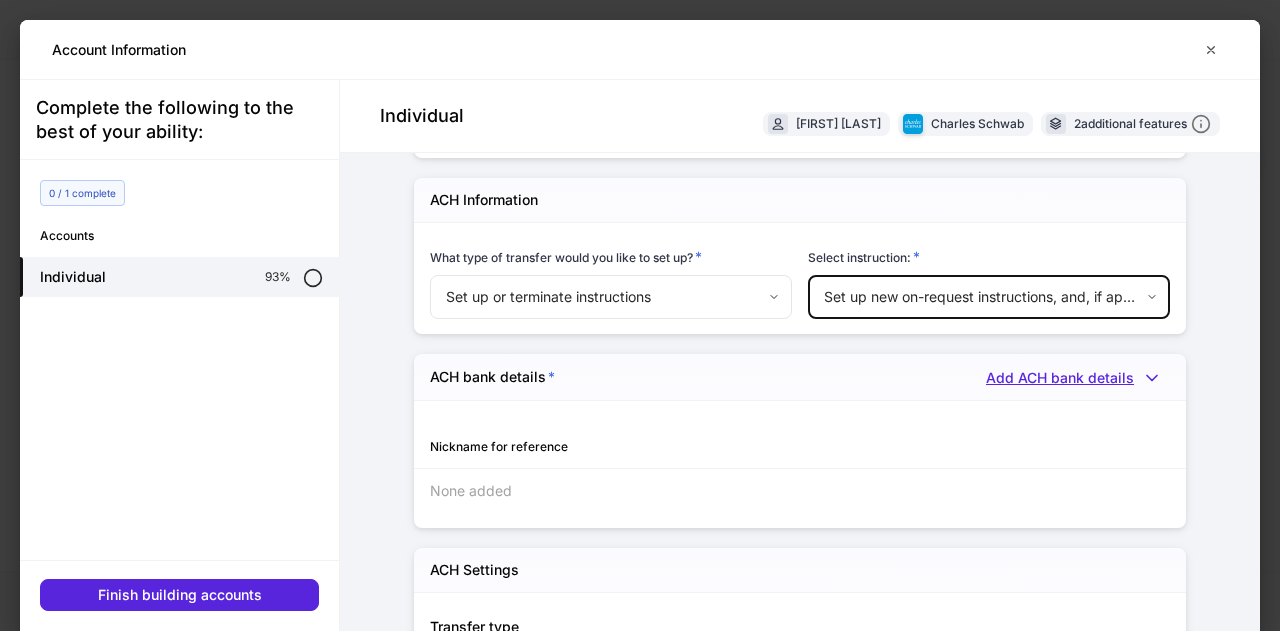 click on "Add ACH bank details" at bounding box center (1078, 378) 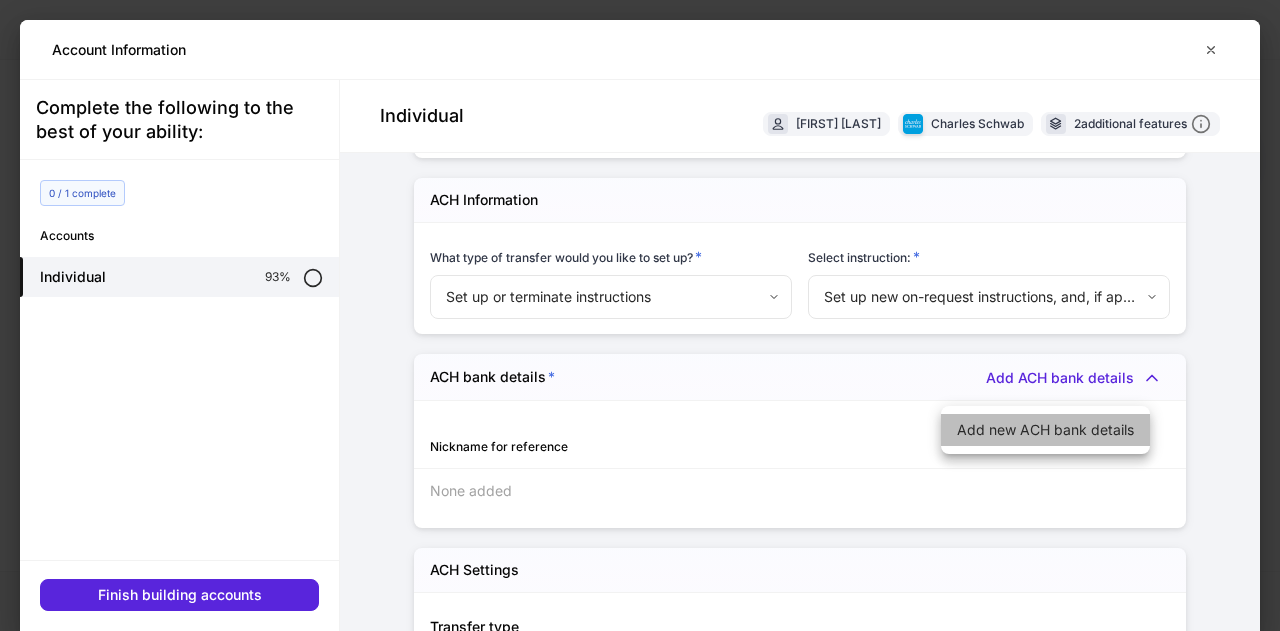 click on "Add new ACH bank details" at bounding box center (1045, 430) 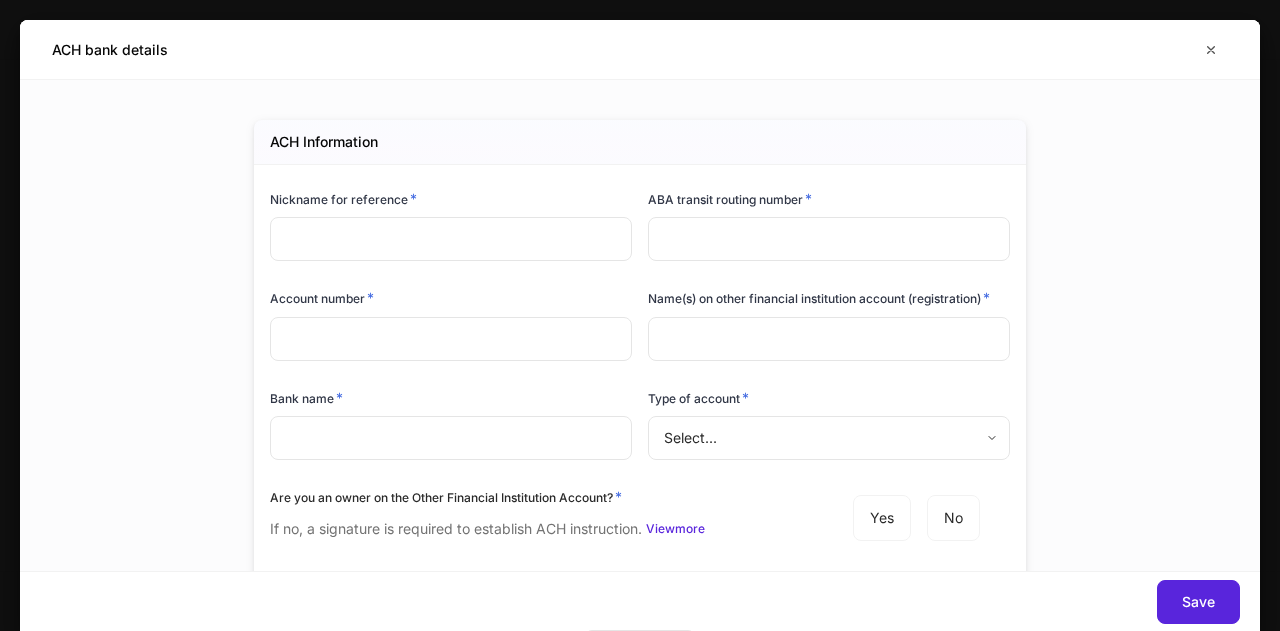 click at bounding box center (451, 239) 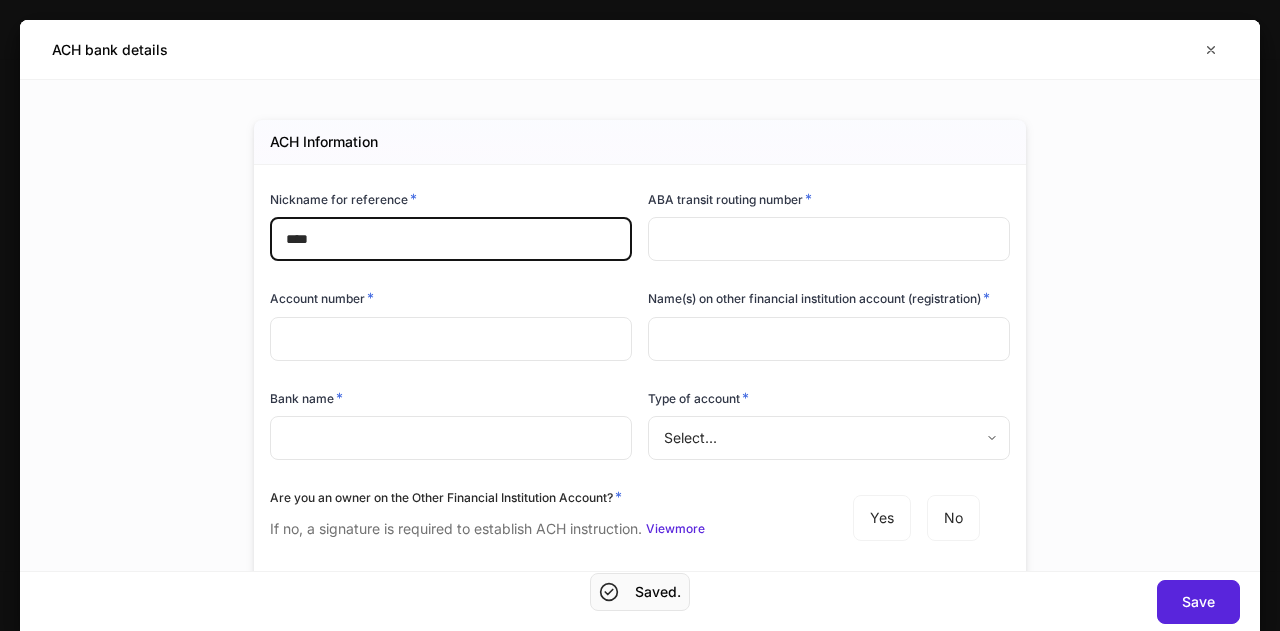 type on "****" 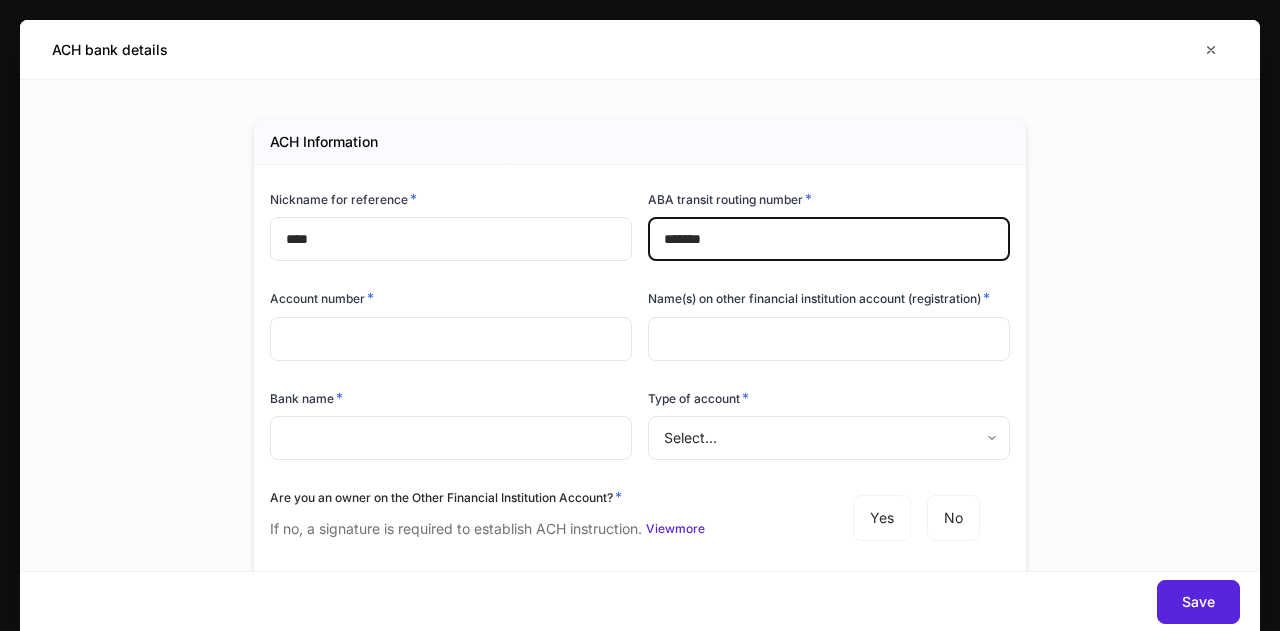 type on "*******" 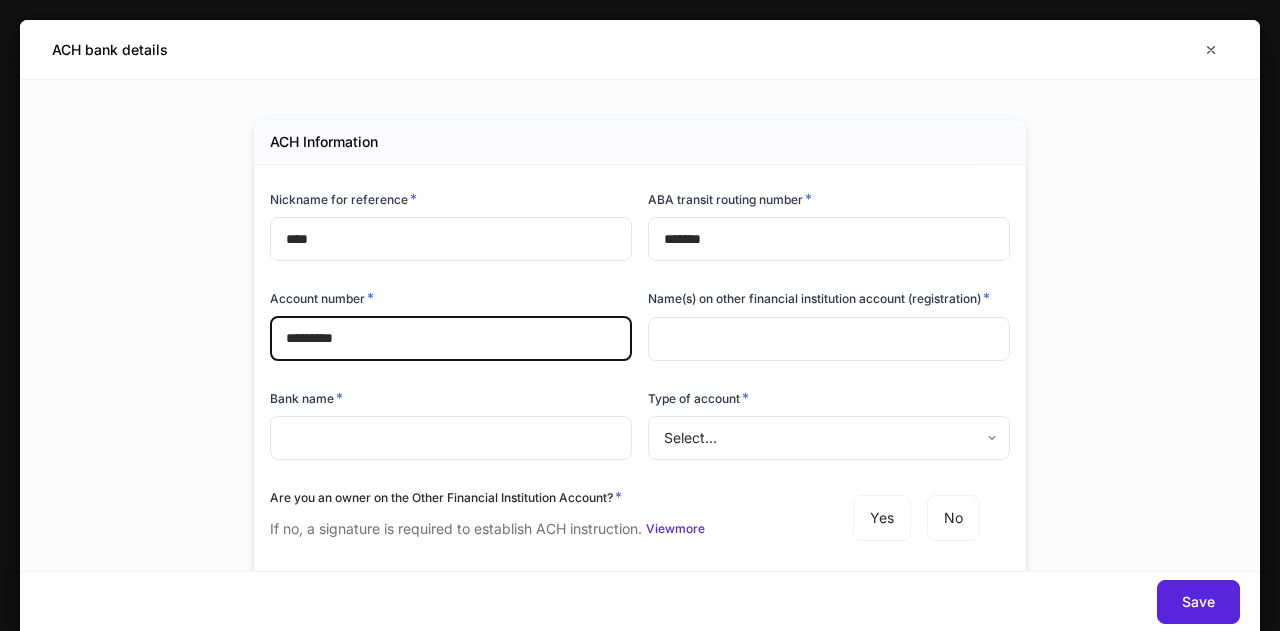 type on "*********" 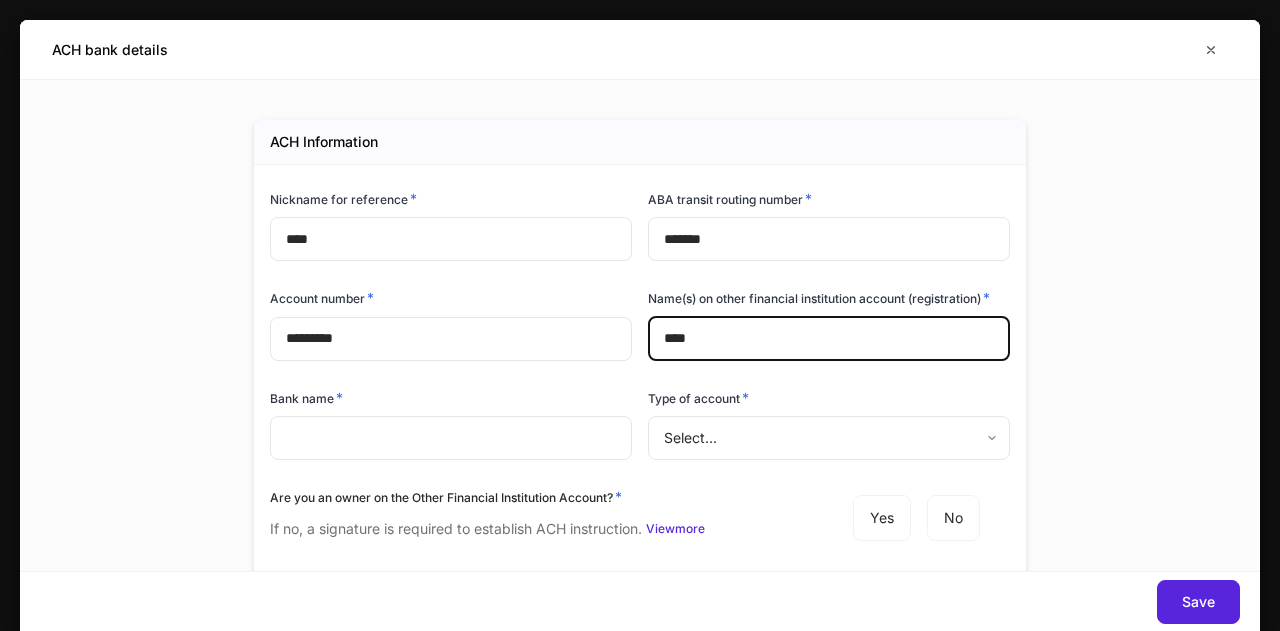 type on "****" 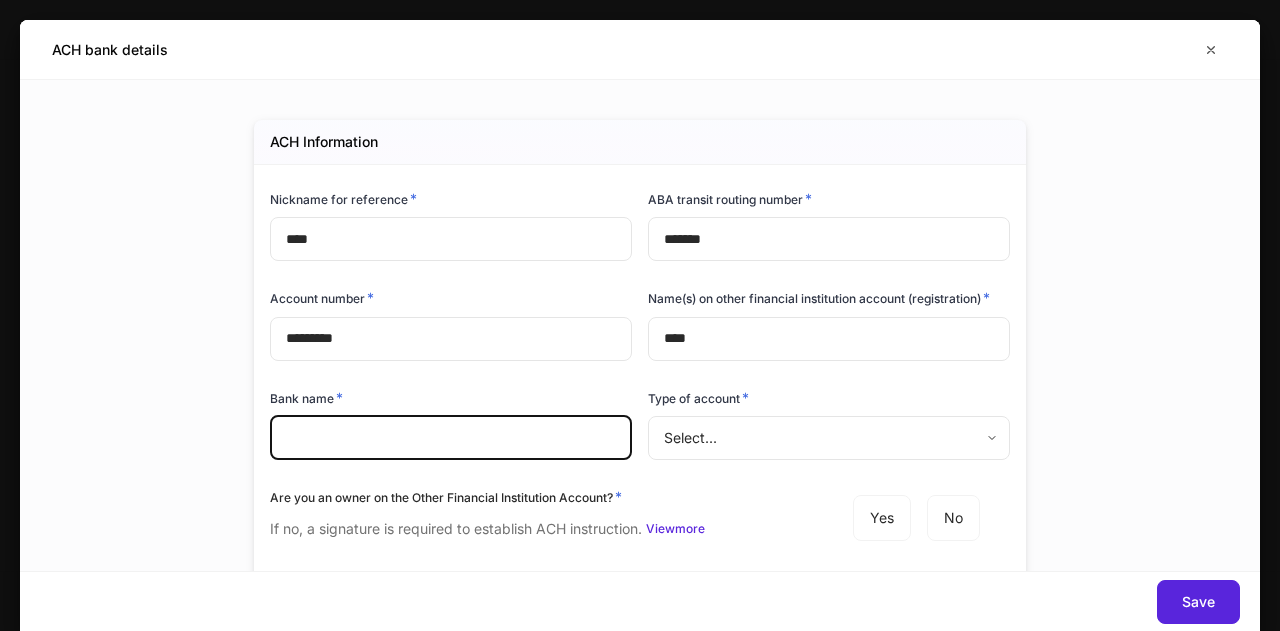 click at bounding box center [451, 438] 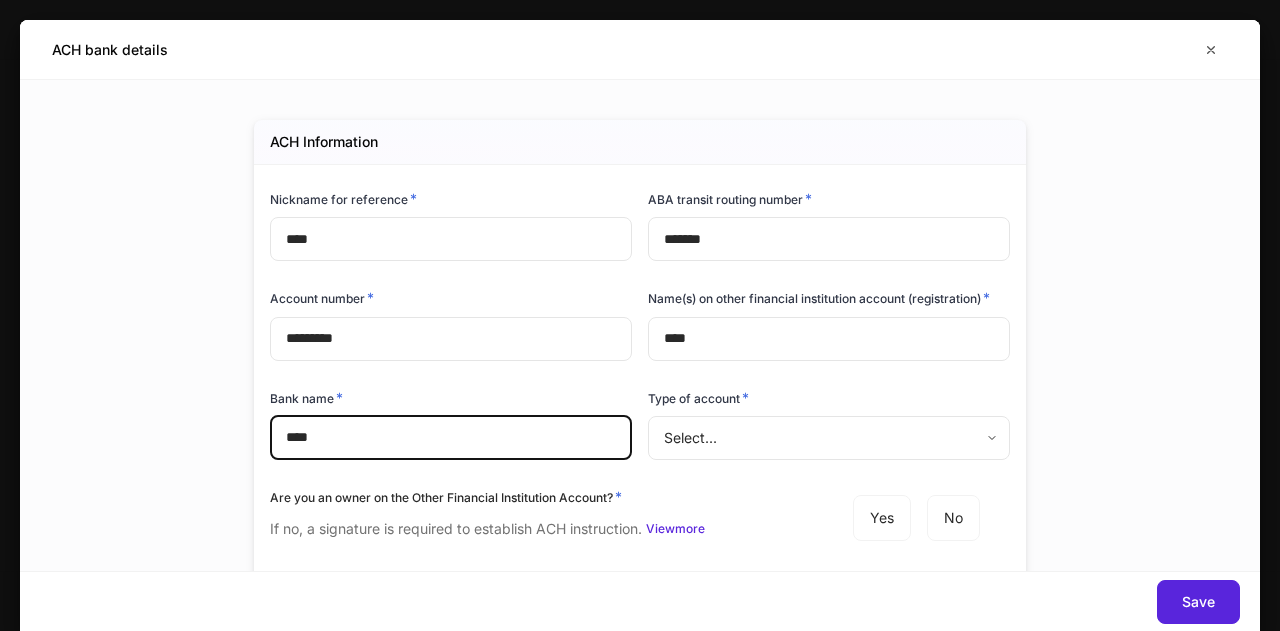 type on "****" 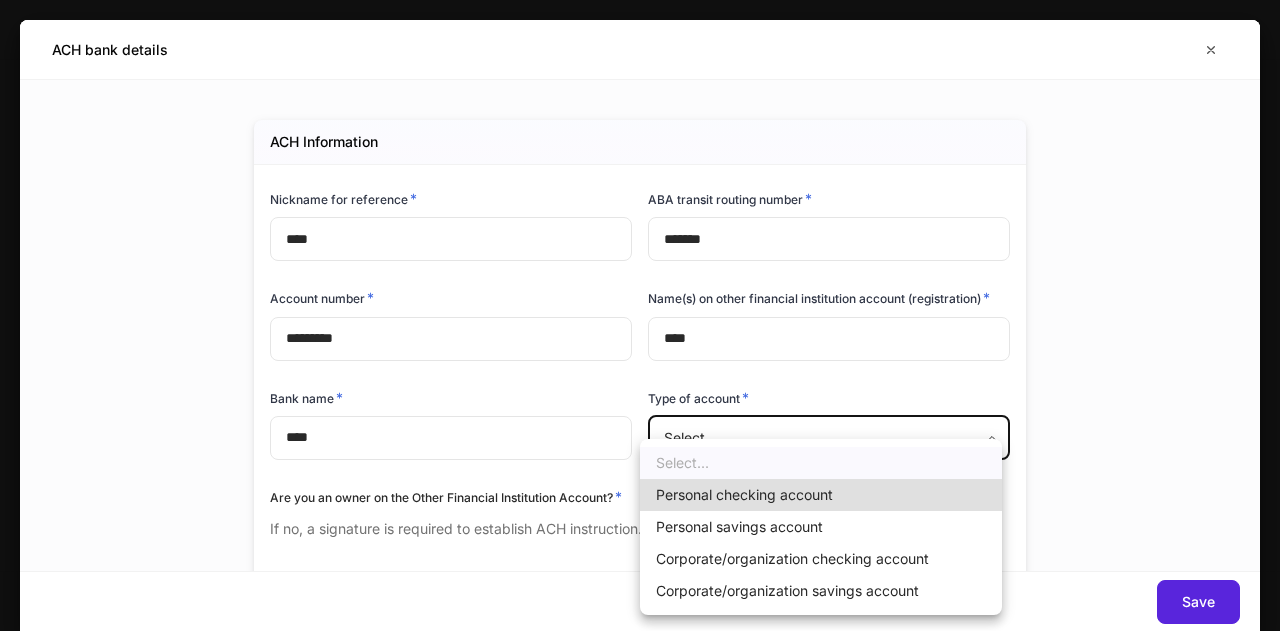 click on "**********" at bounding box center [640, 315] 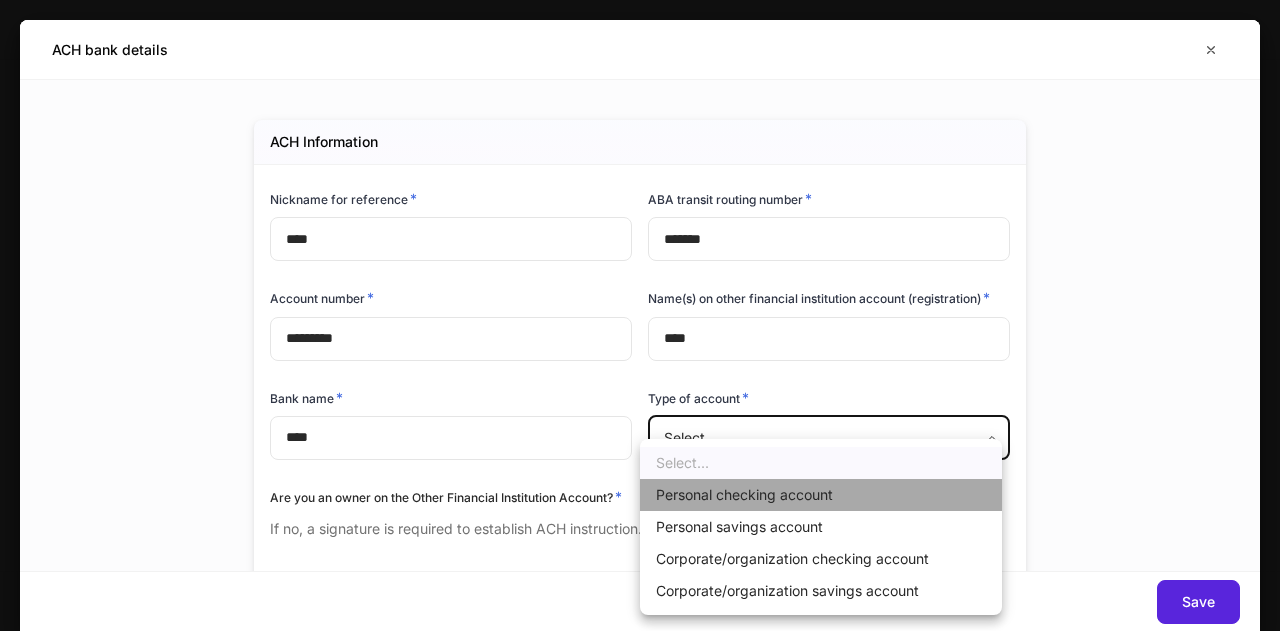 click on "Personal checking account" at bounding box center [821, 495] 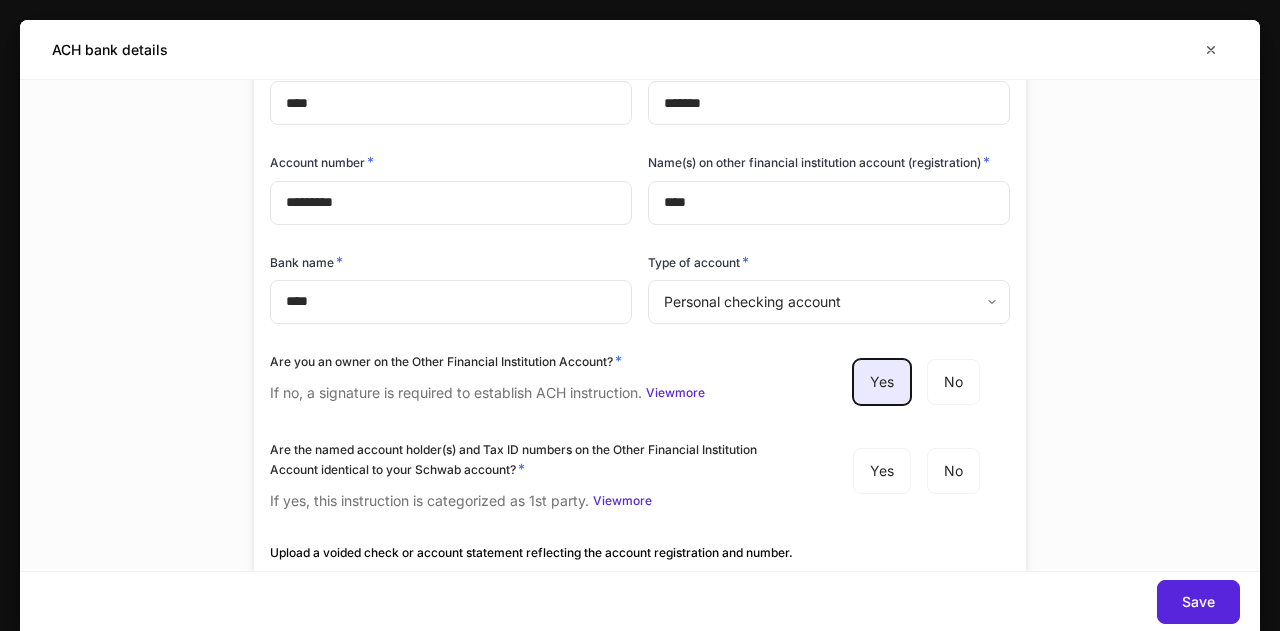scroll, scrollTop: 153, scrollLeft: 0, axis: vertical 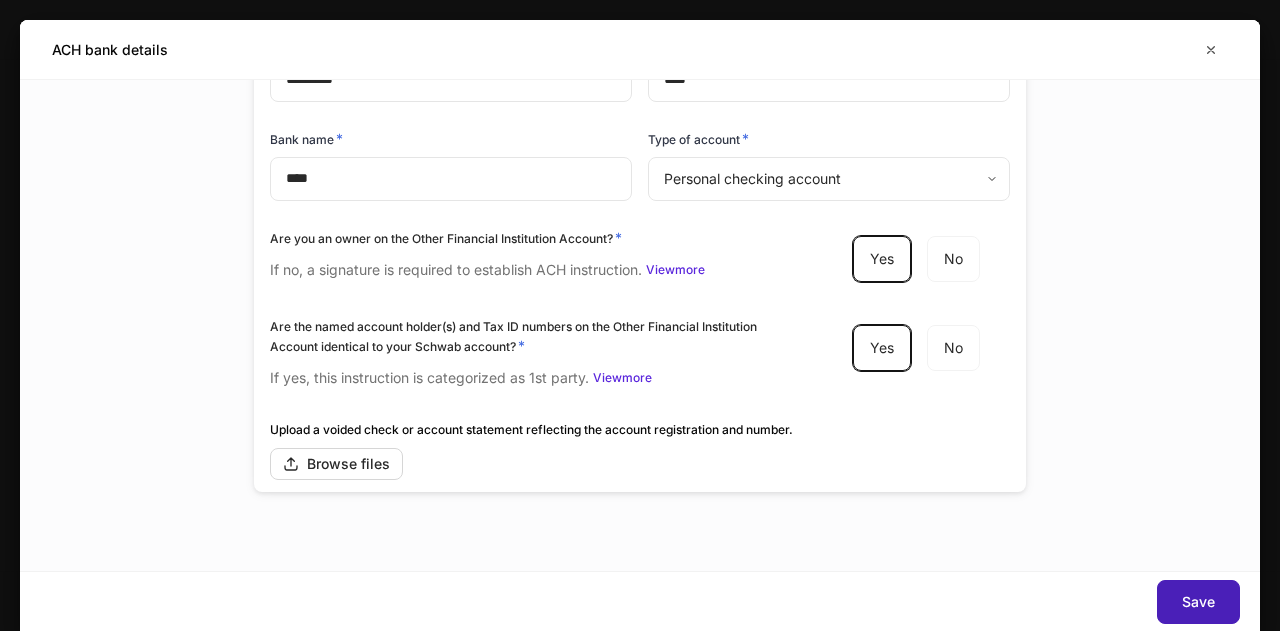 click on "Save" at bounding box center (1198, 602) 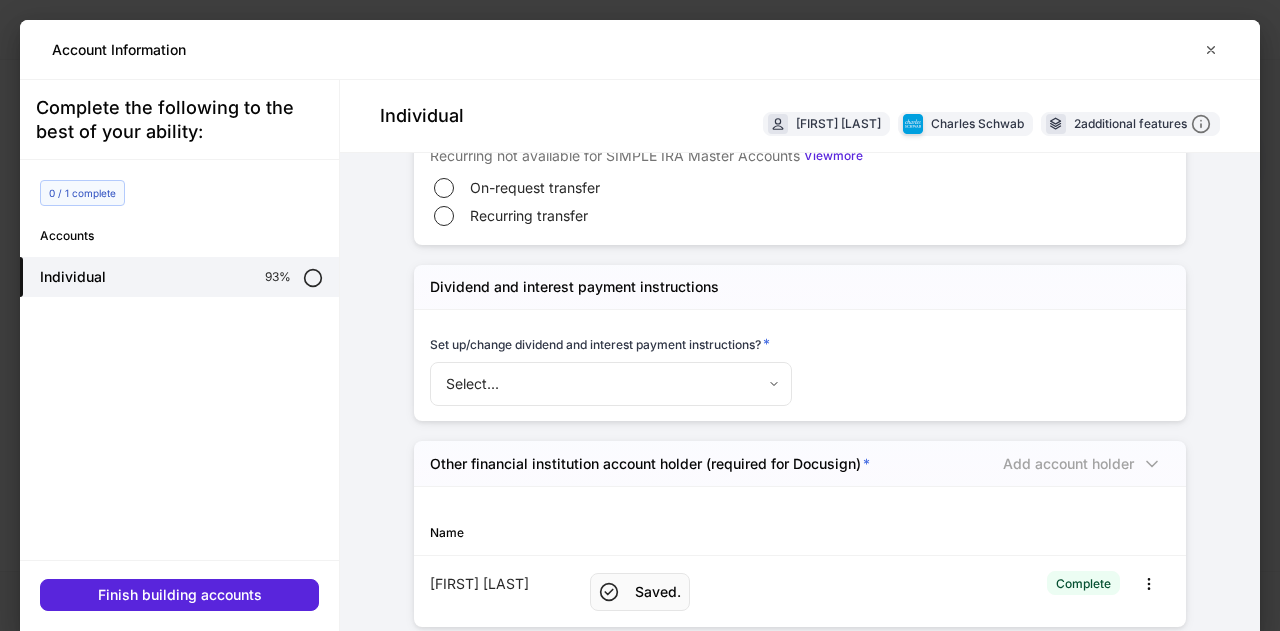 scroll, scrollTop: 5874, scrollLeft: 0, axis: vertical 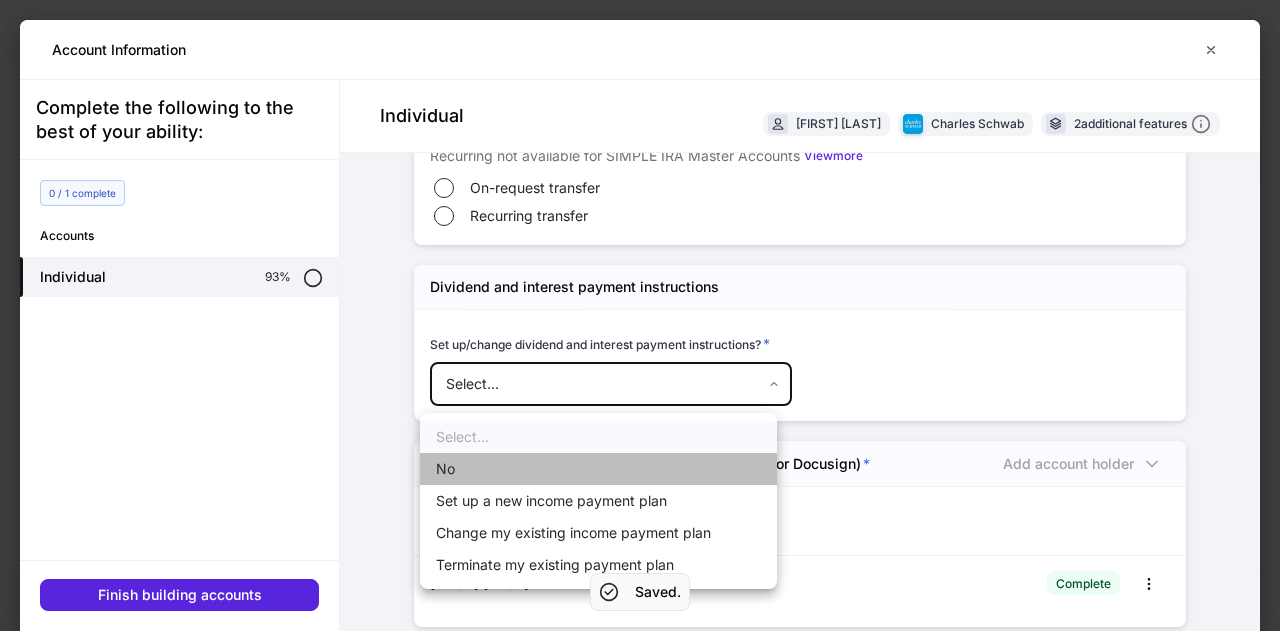 click on "No" at bounding box center [598, 469] 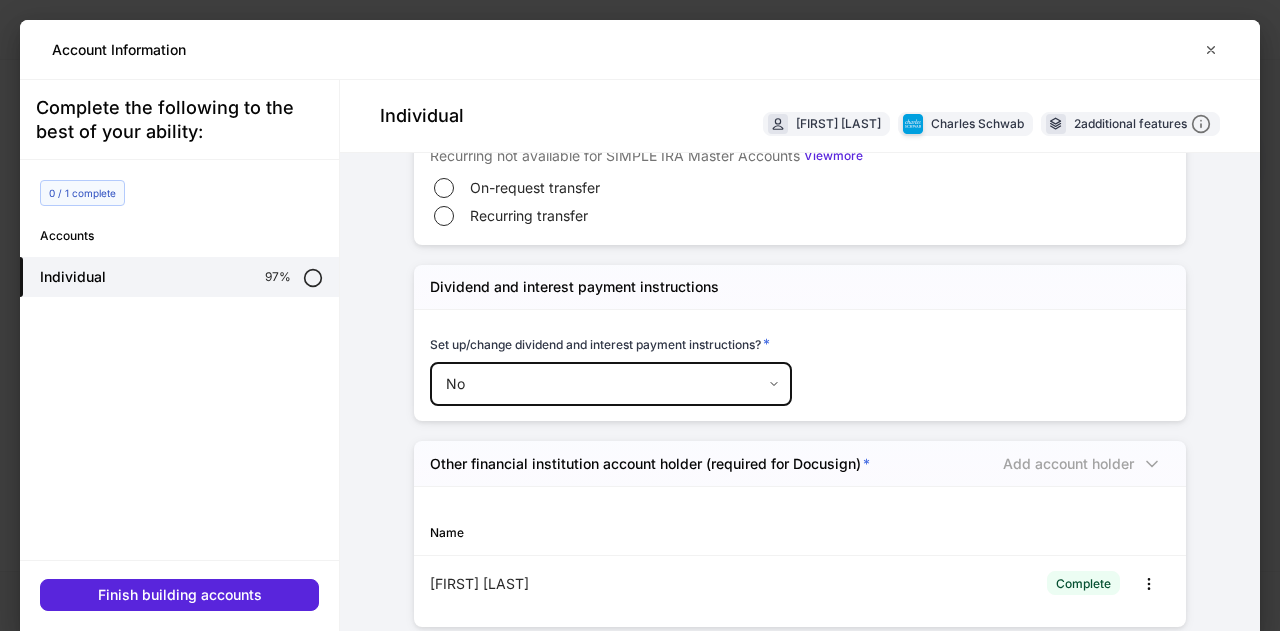 scroll, scrollTop: 5878, scrollLeft: 0, axis: vertical 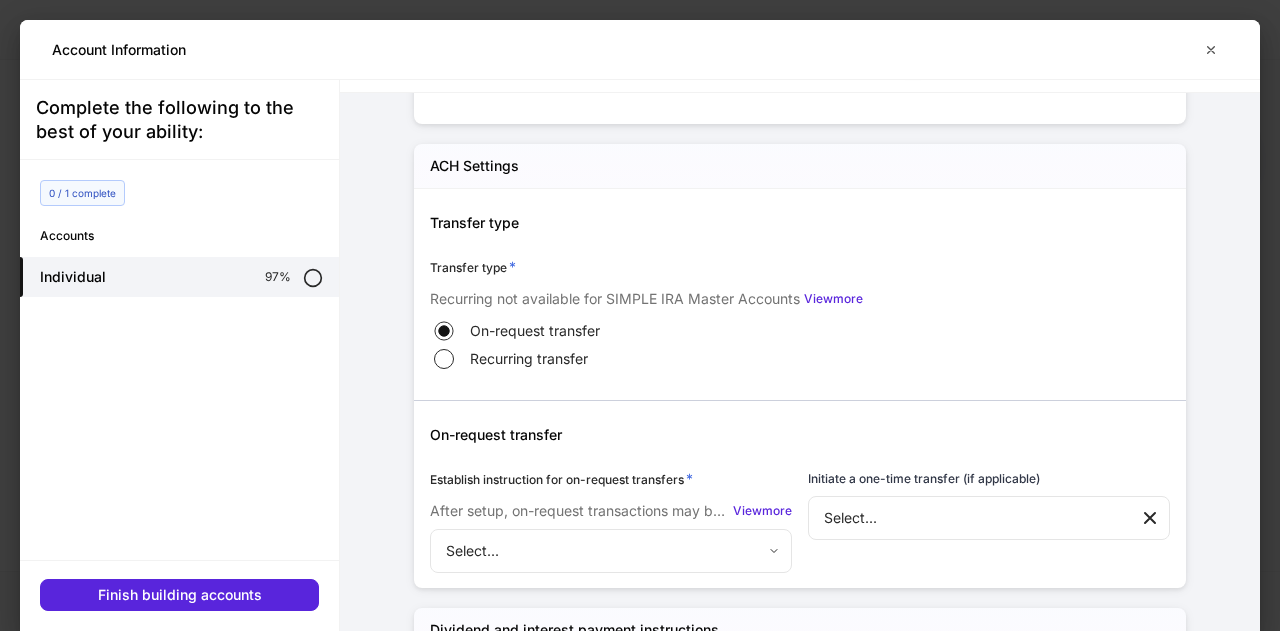 click on "**********" at bounding box center (640, 315) 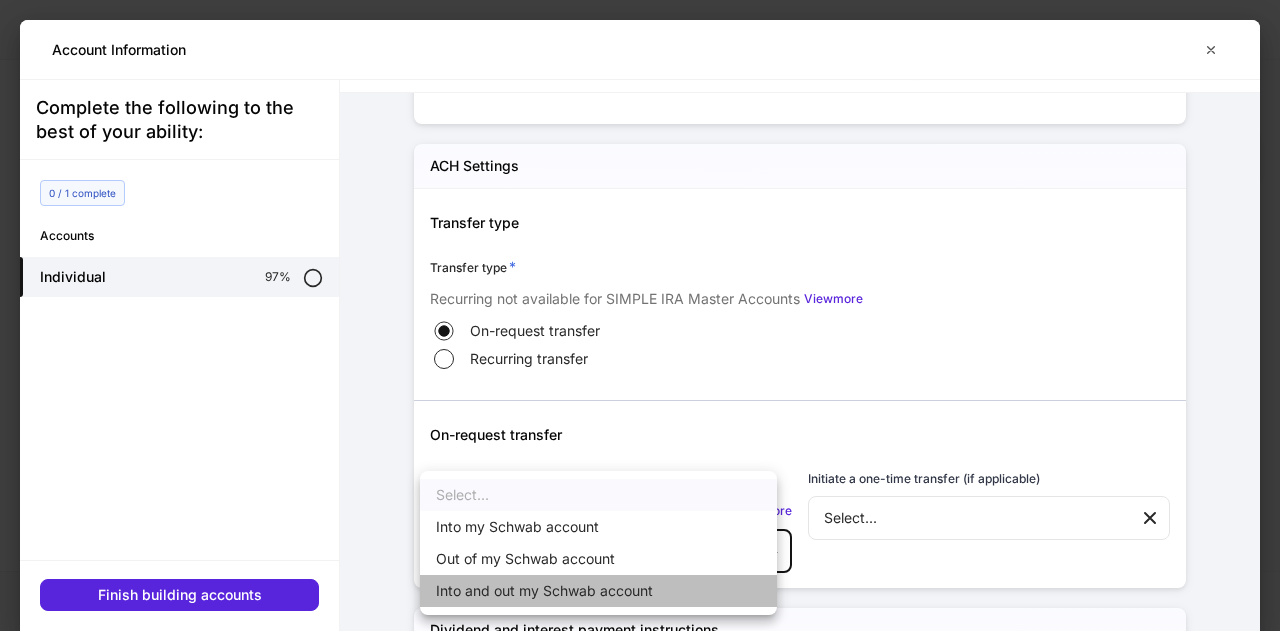 click on "Into and out my Schwab account" at bounding box center [598, 591] 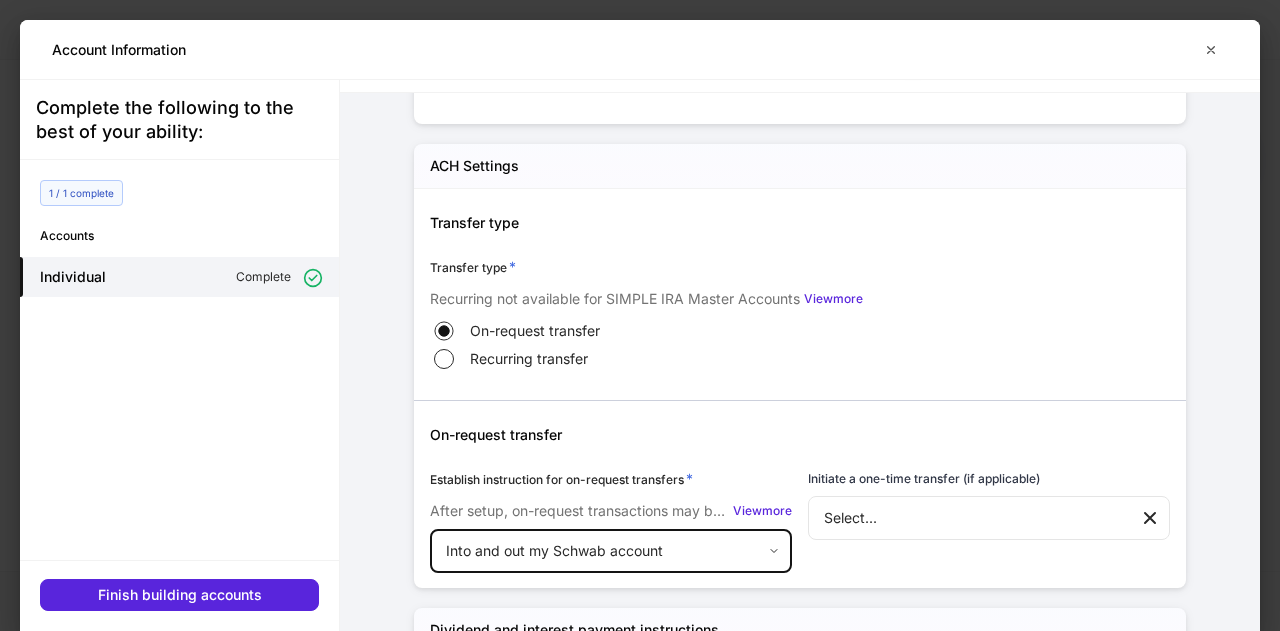 click on "**********" at bounding box center (640, 315) 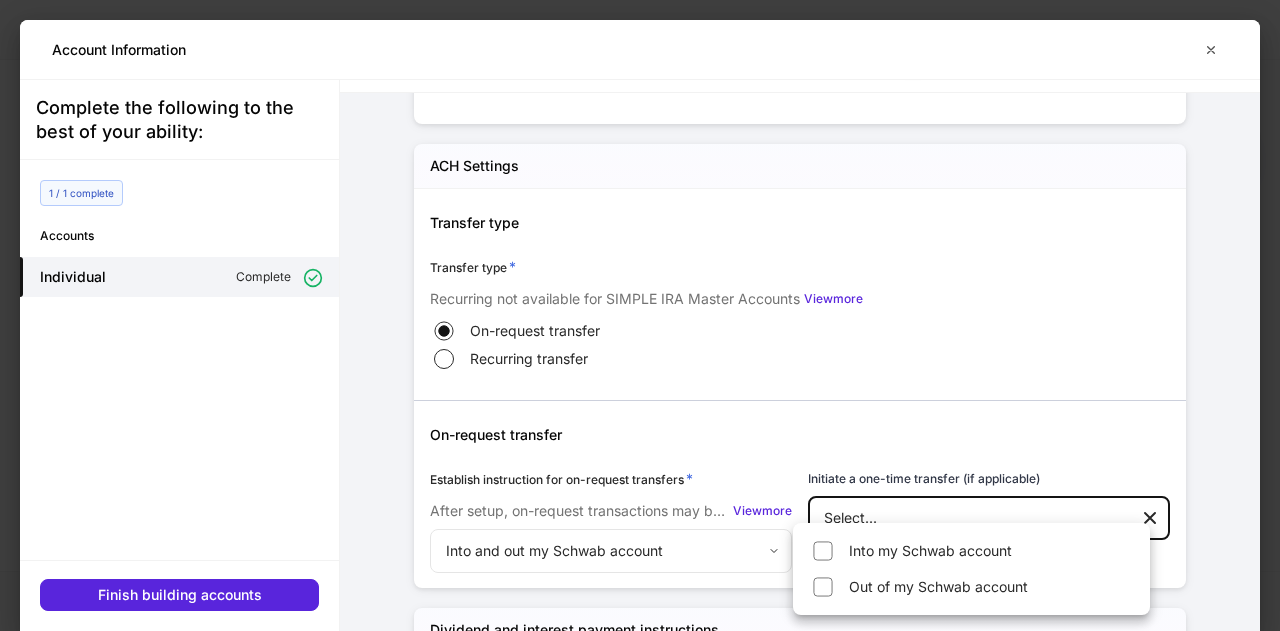 click at bounding box center [640, 315] 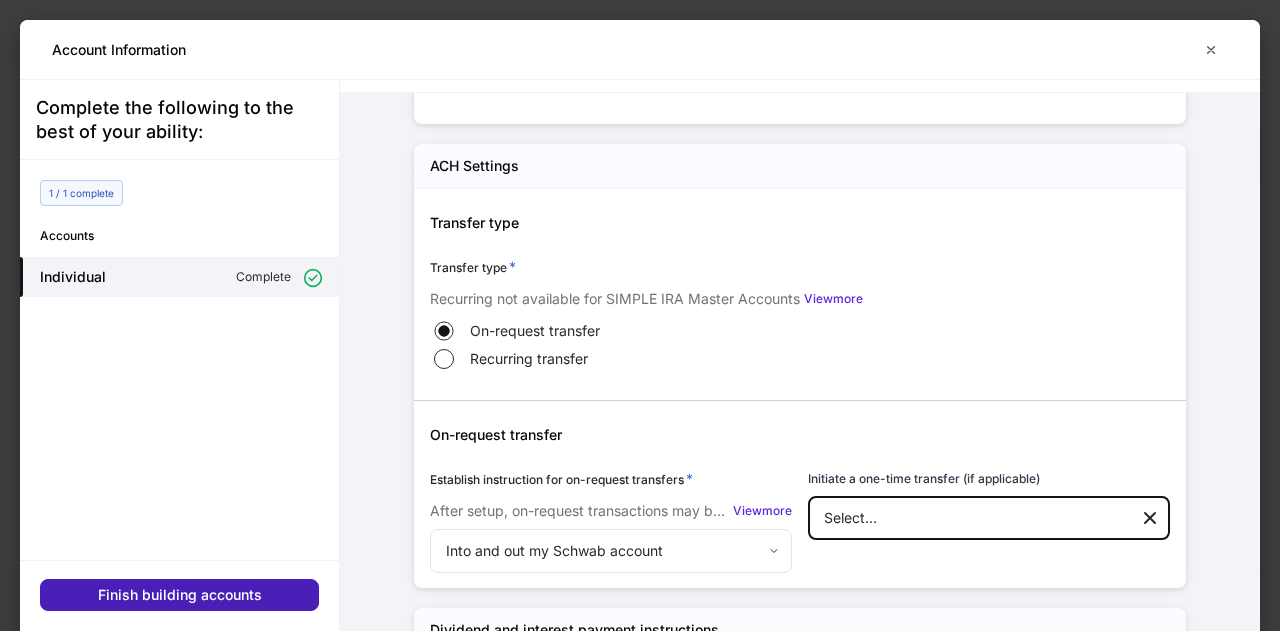click on "Finish building accounts" at bounding box center (180, 595) 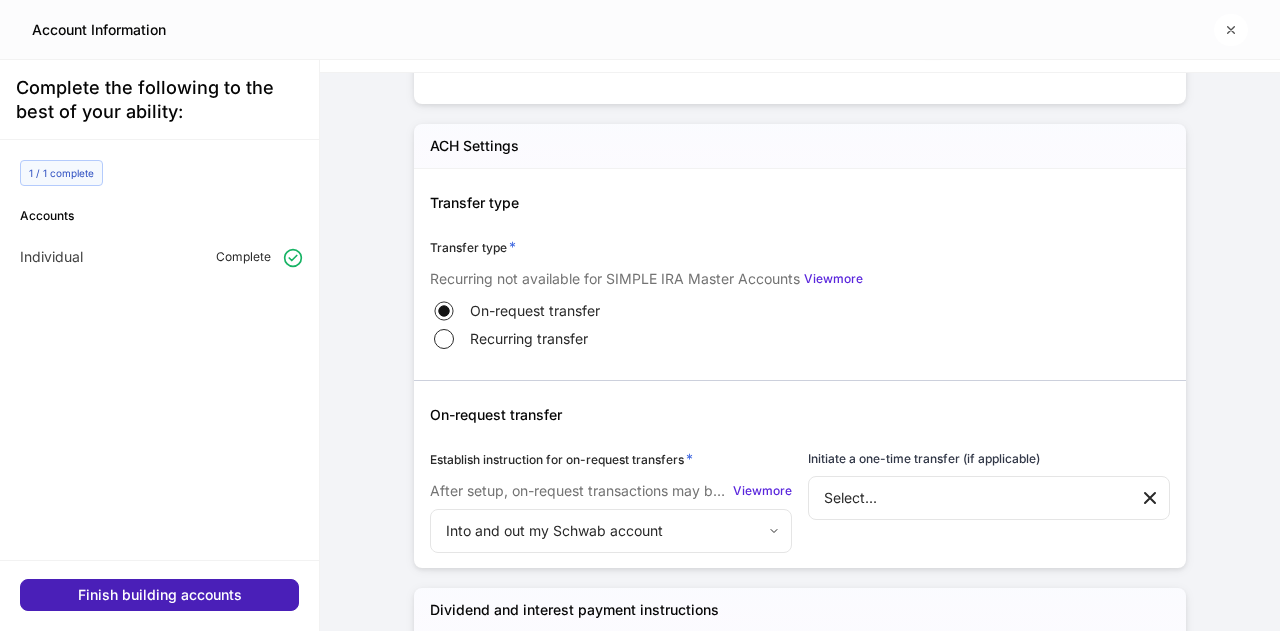 scroll, scrollTop: 5649, scrollLeft: 0, axis: vertical 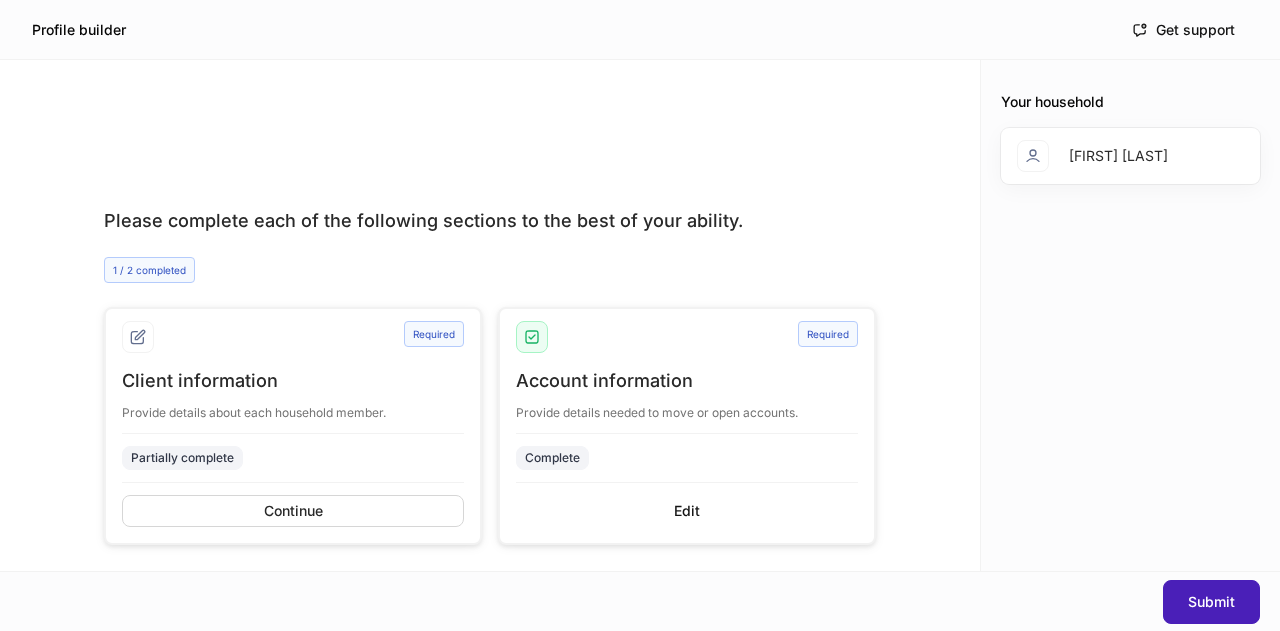 click on "Submit" at bounding box center (1211, 602) 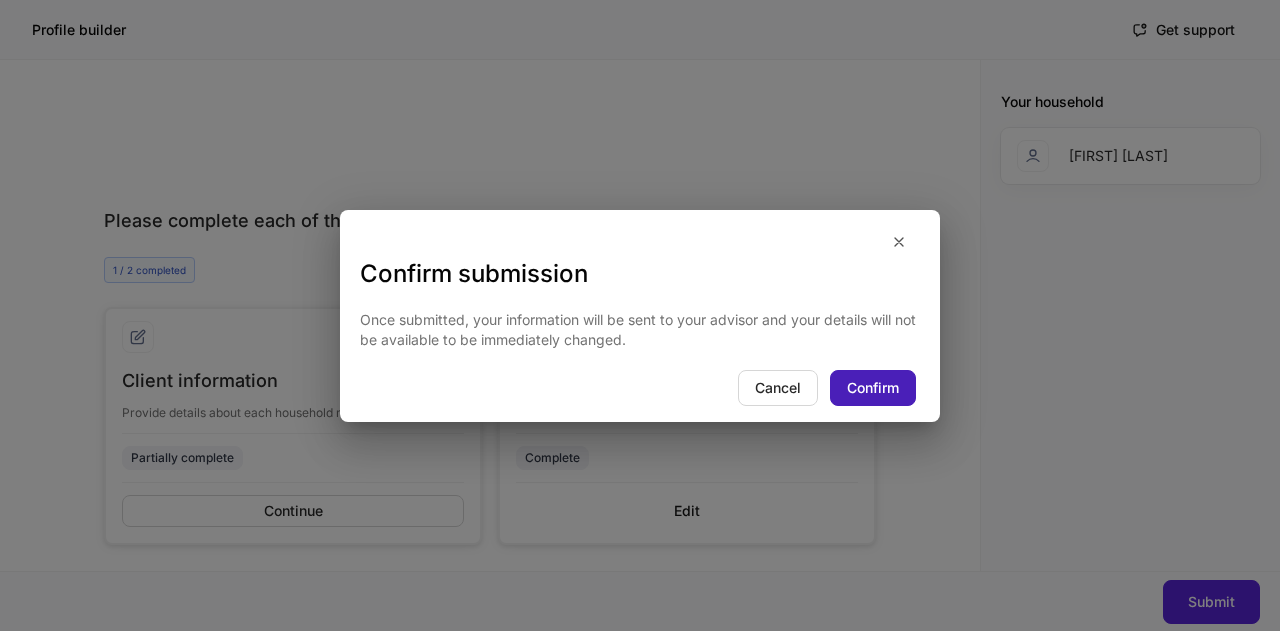 click on "Confirm" at bounding box center [873, 388] 